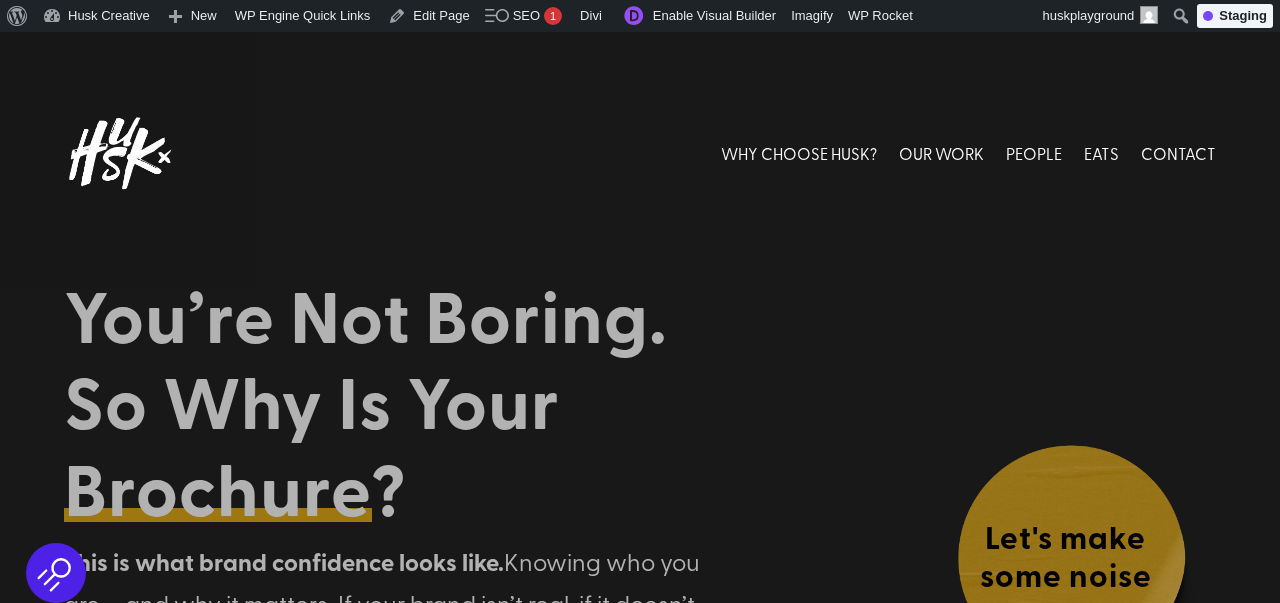 scroll, scrollTop: 0, scrollLeft: 0, axis: both 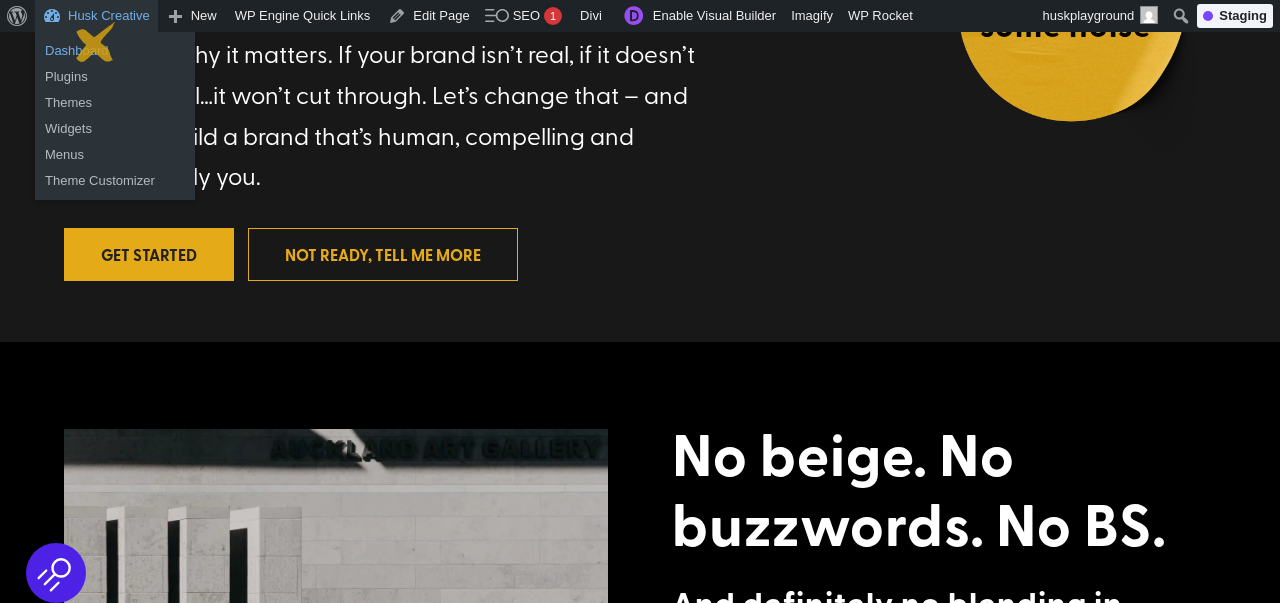 click on "Dashboard" at bounding box center (115, 51) 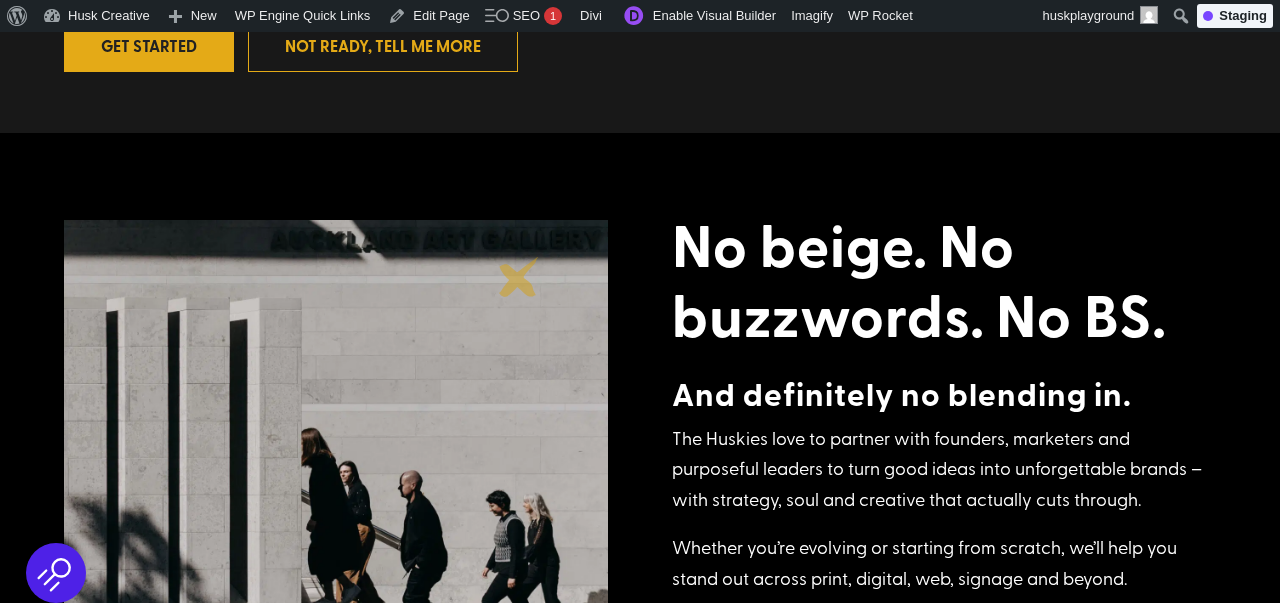 scroll, scrollTop: 774, scrollLeft: 0, axis: vertical 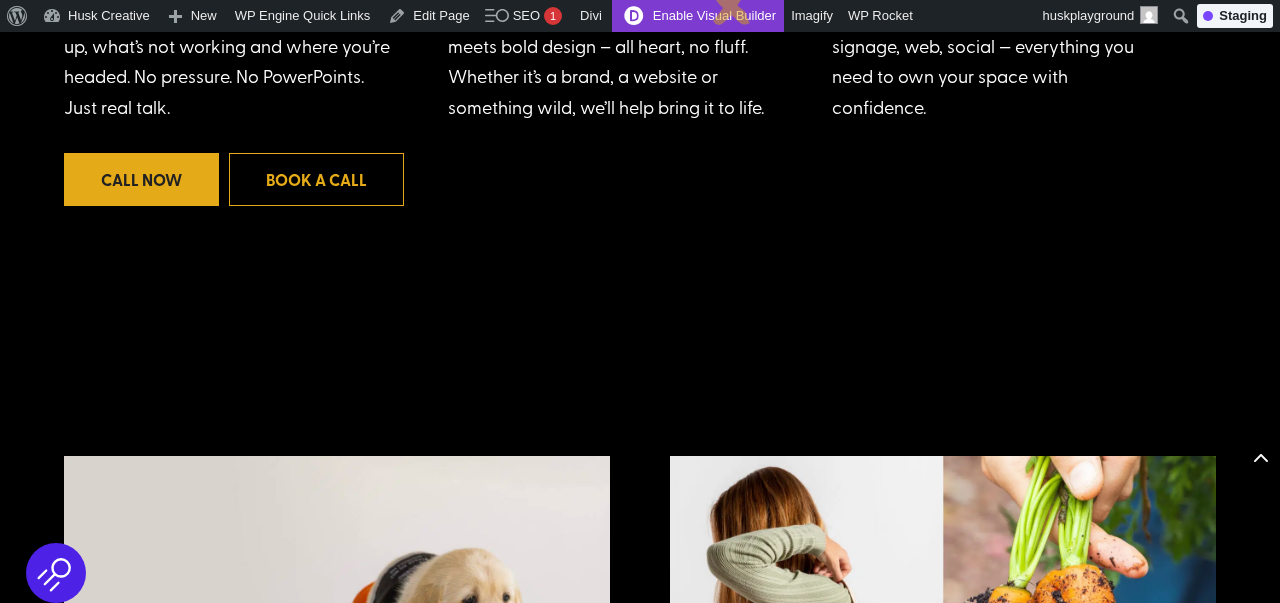 click on "Enable Visual Builder" at bounding box center [698, 16] 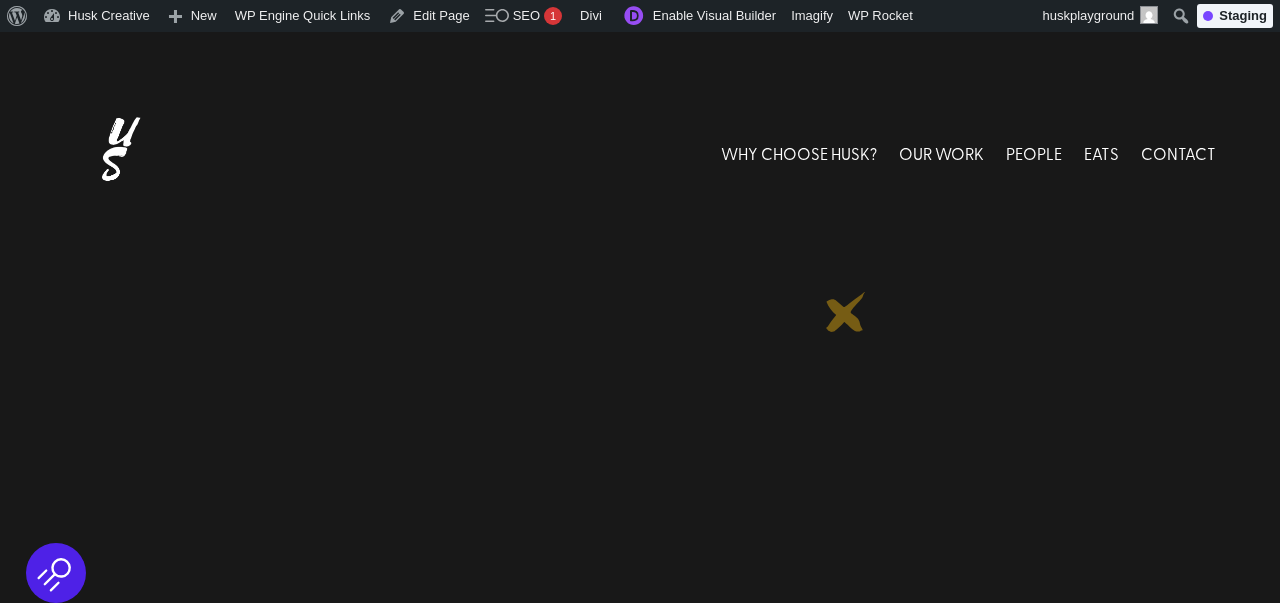 scroll, scrollTop: 0, scrollLeft: 0, axis: both 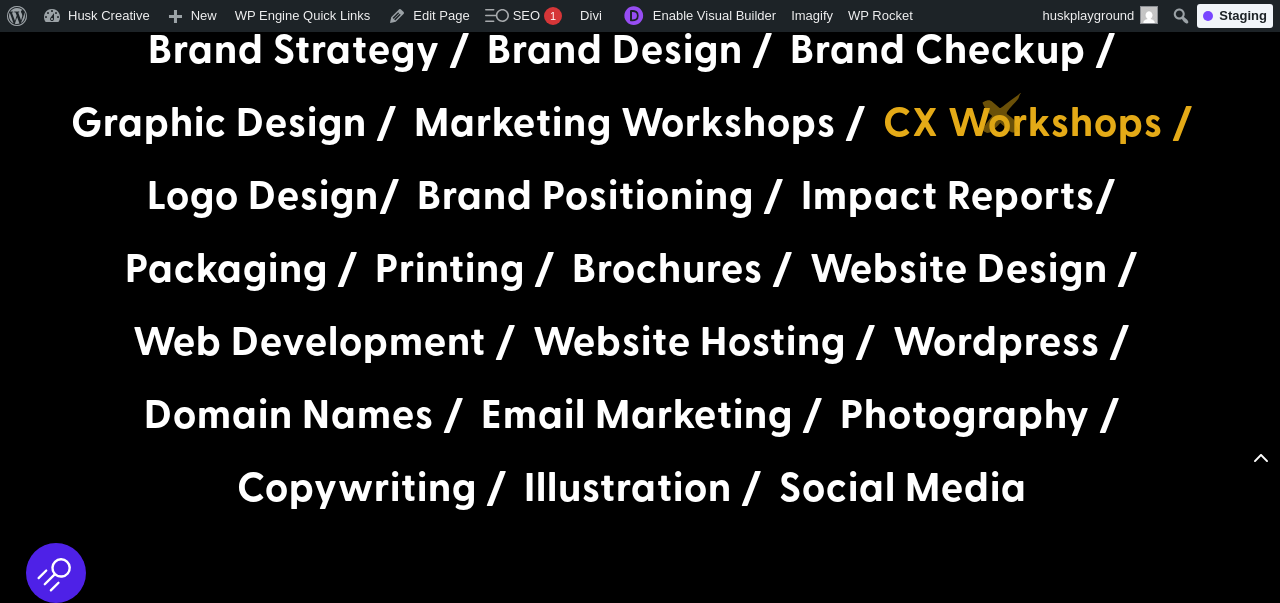 click on "CX Workshops /" at bounding box center (1038, 126) 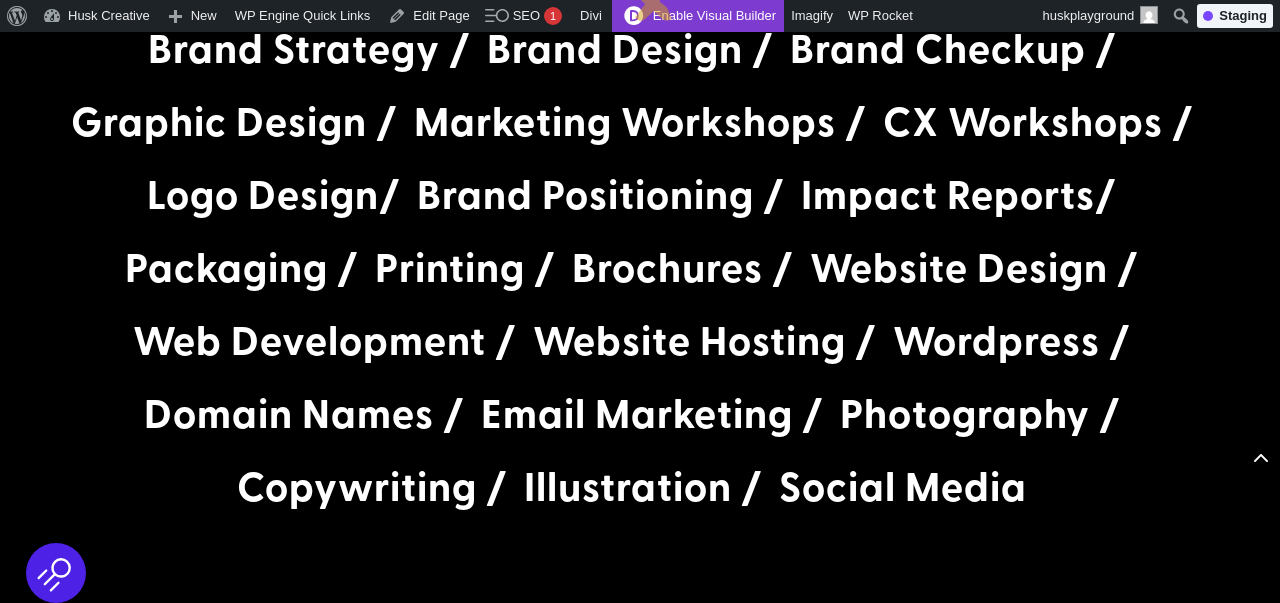 click on "Enable Visual Builder" at bounding box center [698, 16] 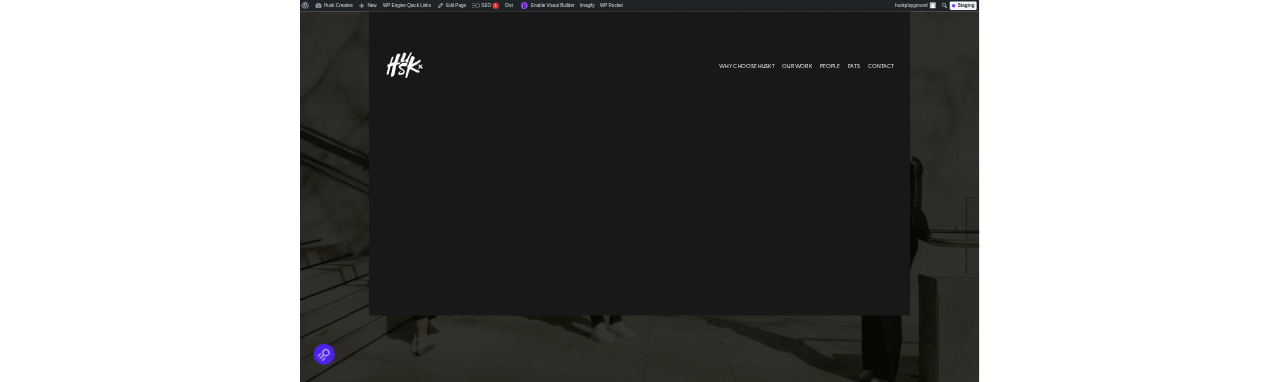 scroll, scrollTop: 0, scrollLeft: 0, axis: both 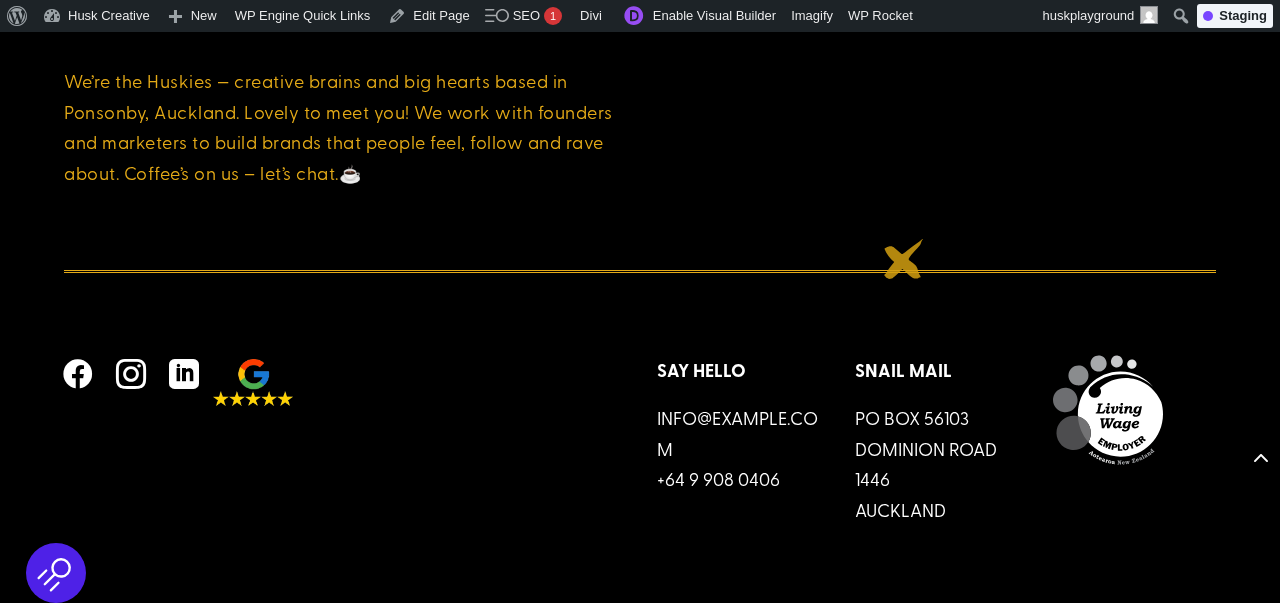 click at bounding box center (640, 230) 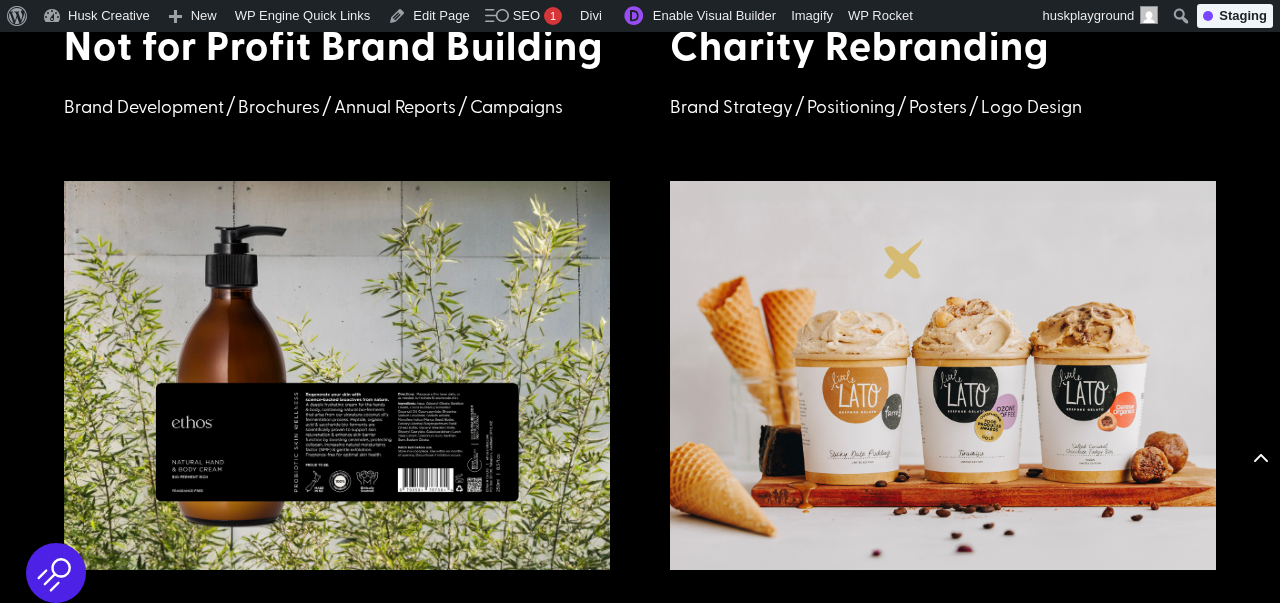 scroll, scrollTop: 2786, scrollLeft: 0, axis: vertical 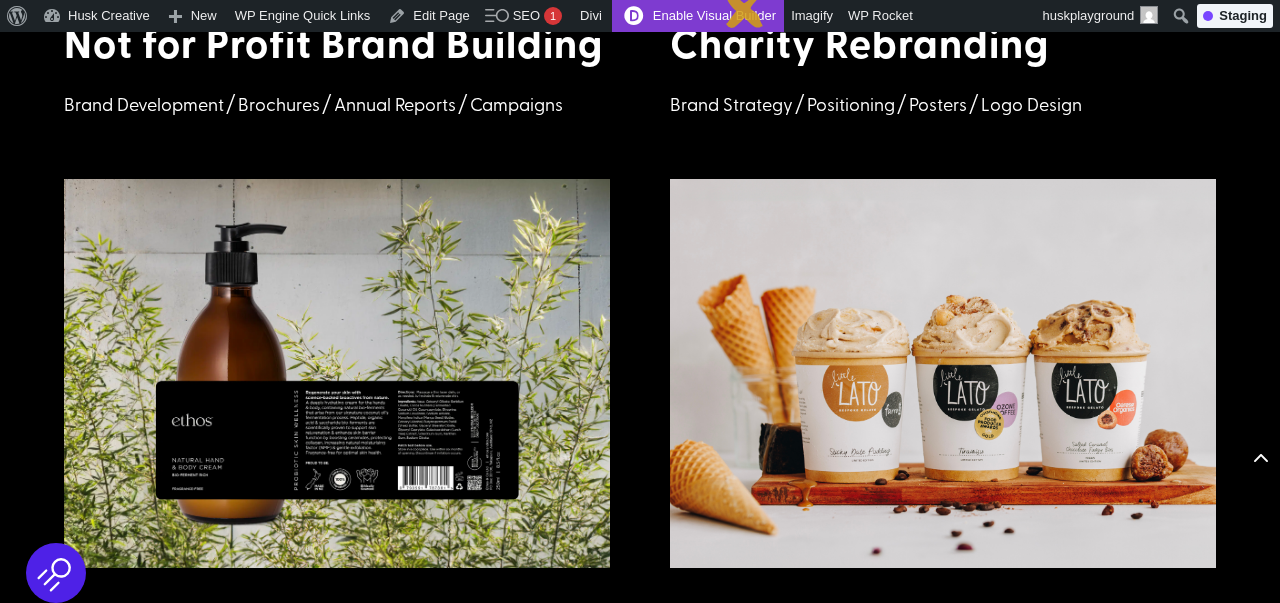 click on "Enable Visual Builder" at bounding box center (698, 16) 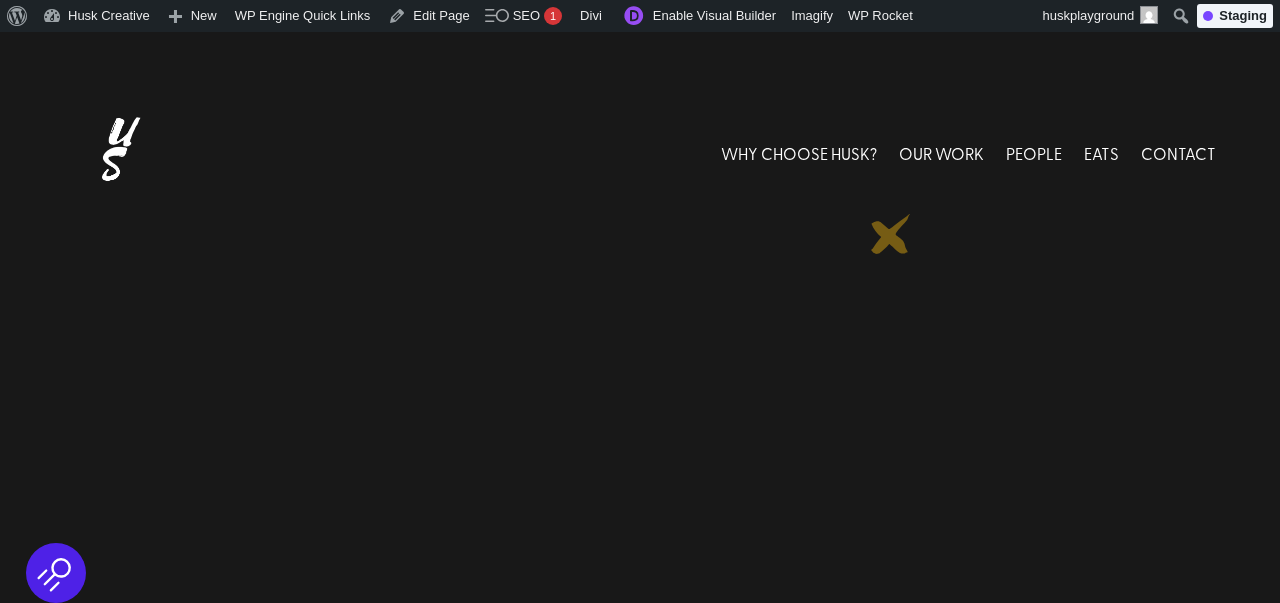 scroll, scrollTop: 455, scrollLeft: 0, axis: vertical 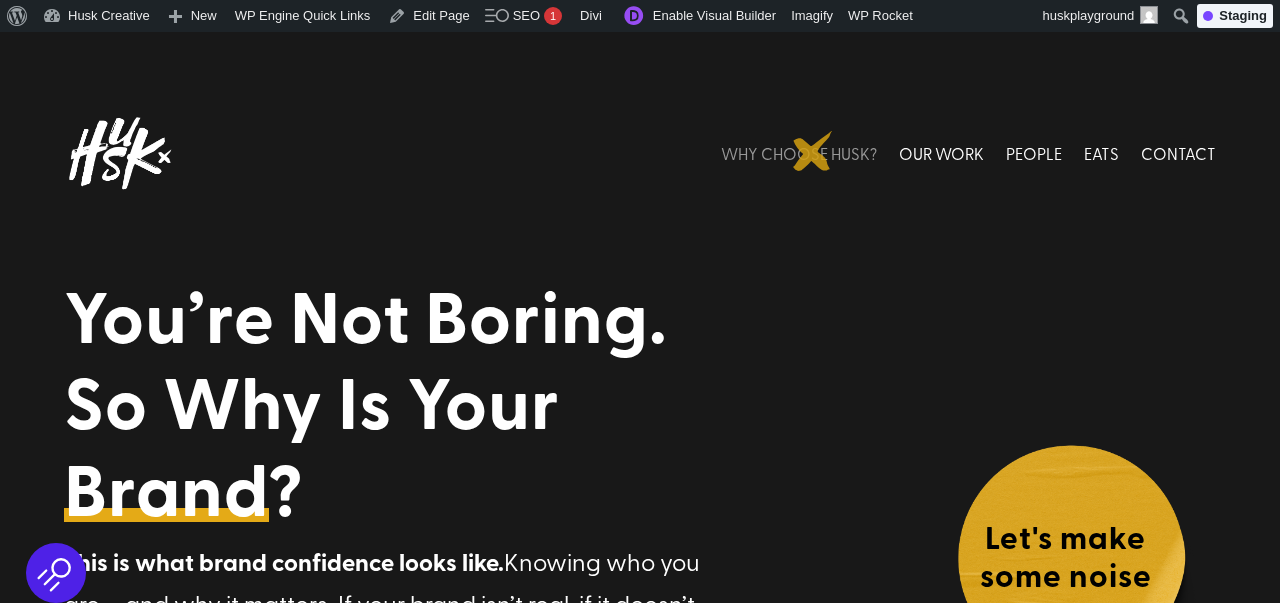 click on "WHY CHOOSE HUSK?" at bounding box center [799, 153] 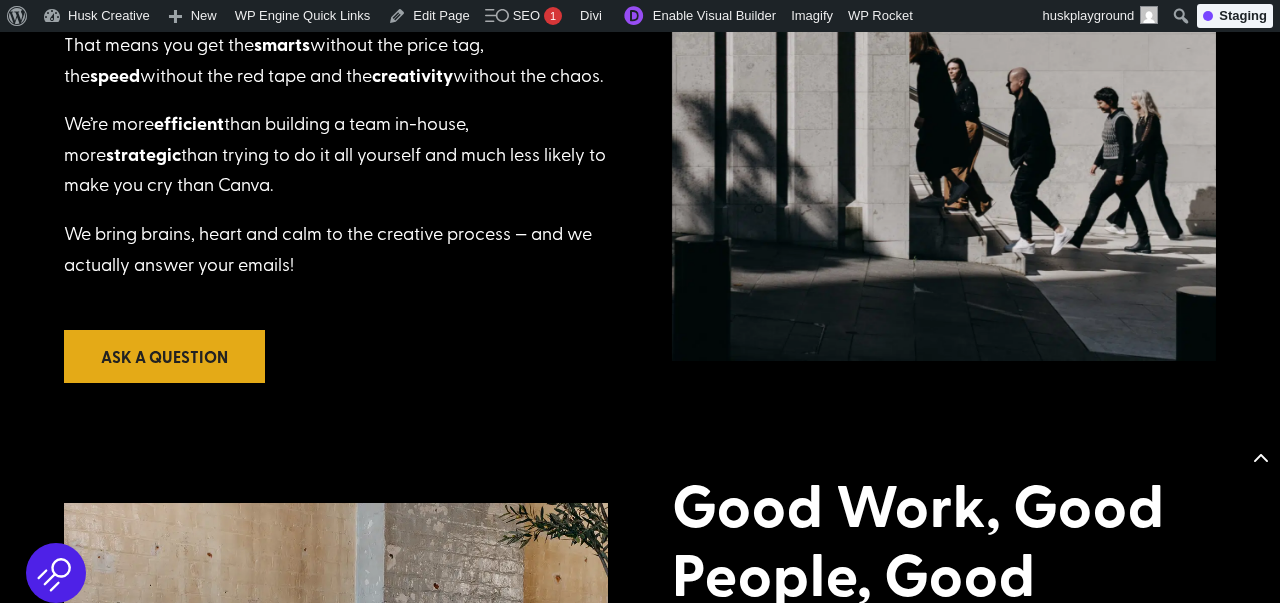 scroll, scrollTop: 1475, scrollLeft: 0, axis: vertical 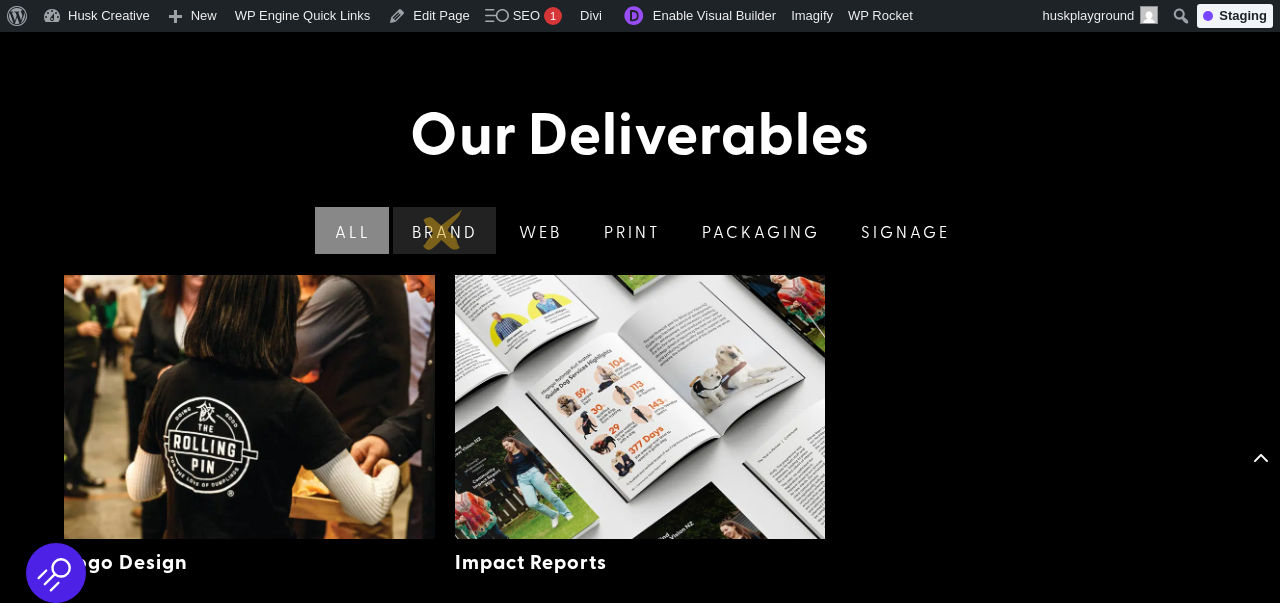 click on "Brand" at bounding box center [443, 230] 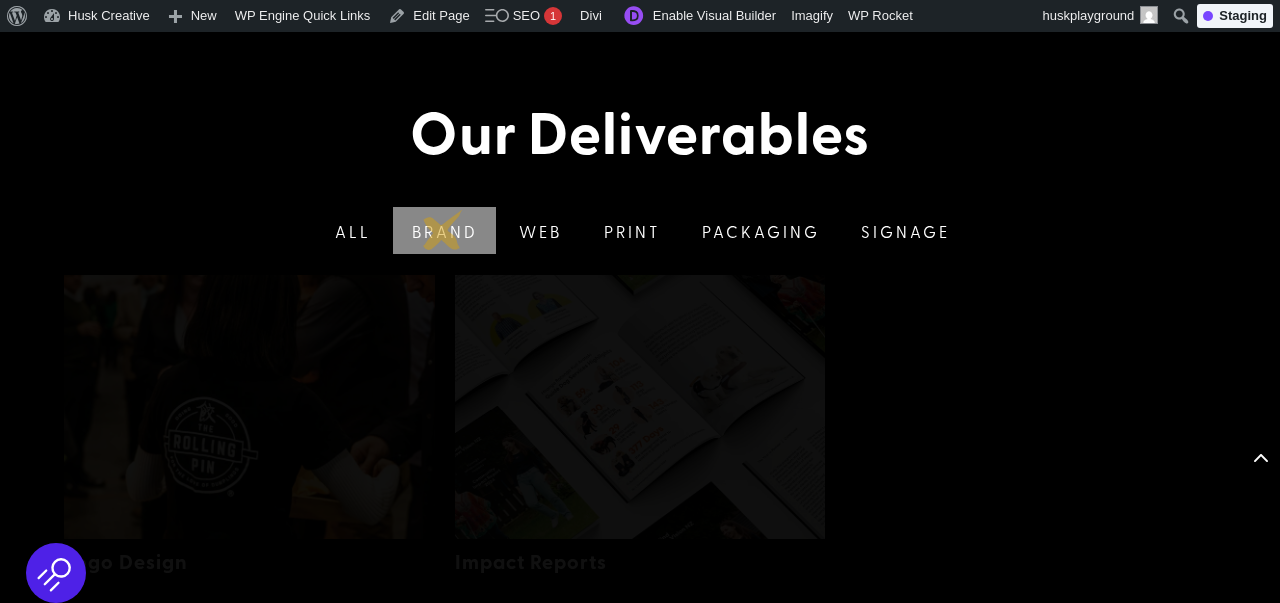 scroll, scrollTop: 3109, scrollLeft: 0, axis: vertical 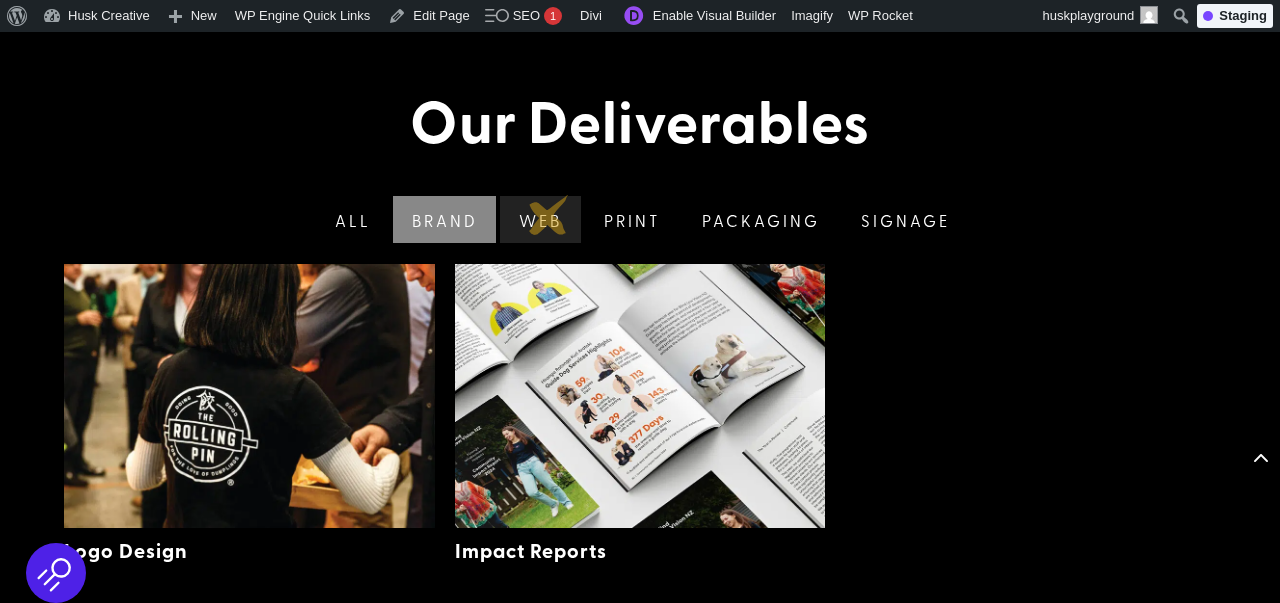 click on "Web" at bounding box center [538, 219] 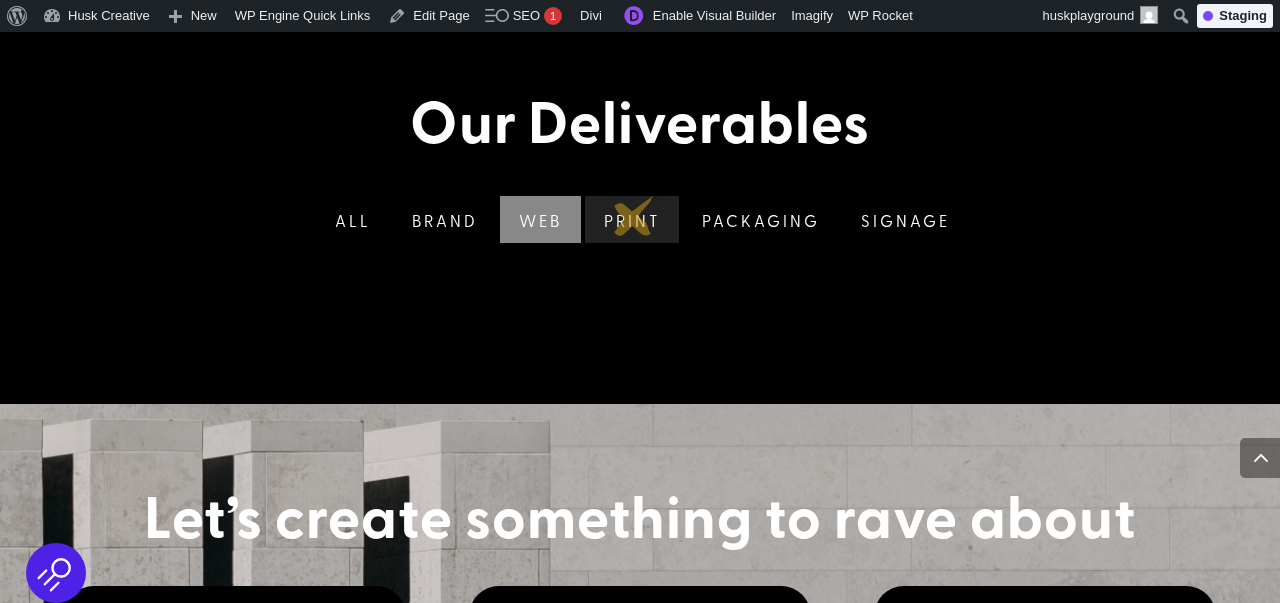 click on "Print" at bounding box center (630, 219) 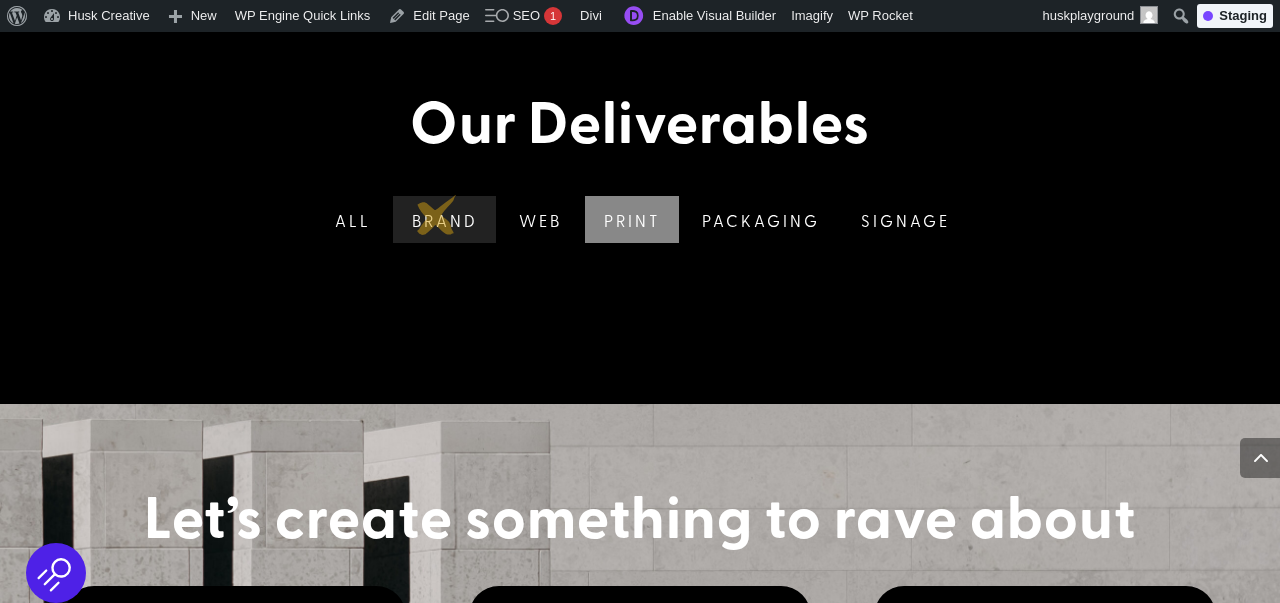 click on "Brand" at bounding box center [443, 219] 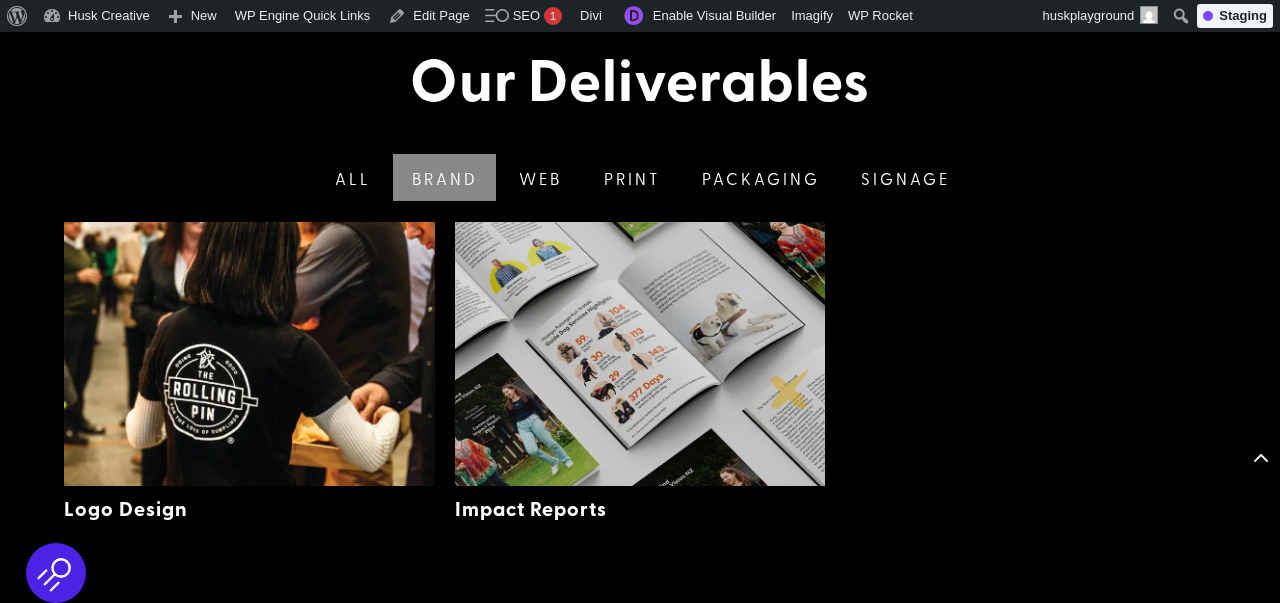 scroll, scrollTop: 3156, scrollLeft: 0, axis: vertical 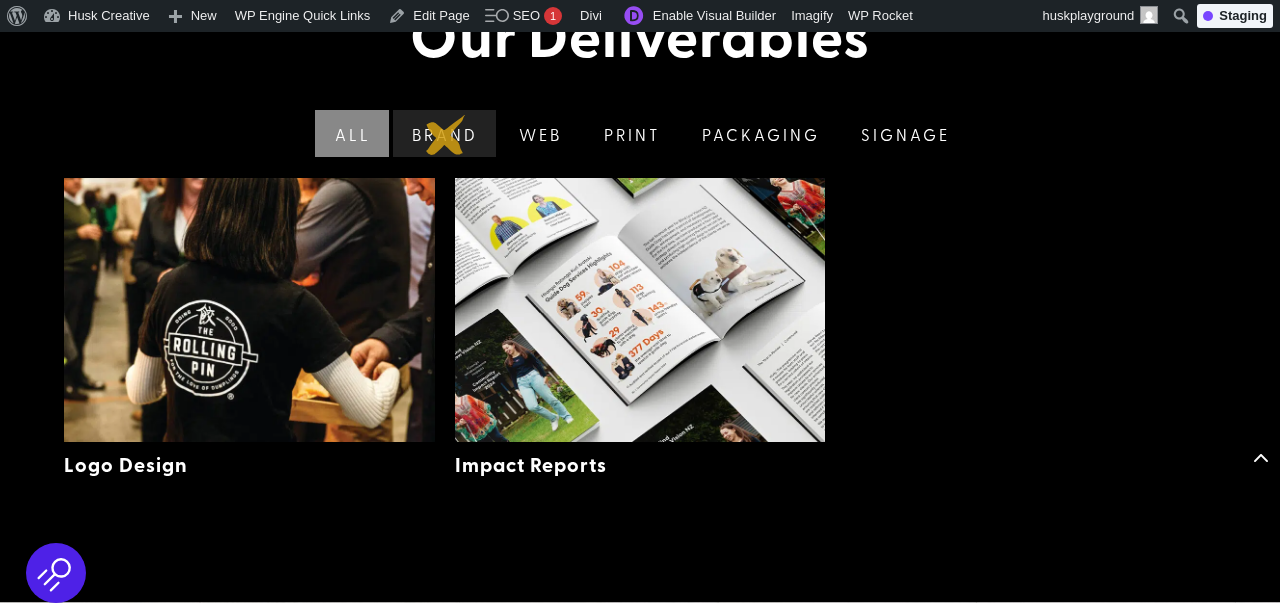 click on "Brand" at bounding box center [443, 133] 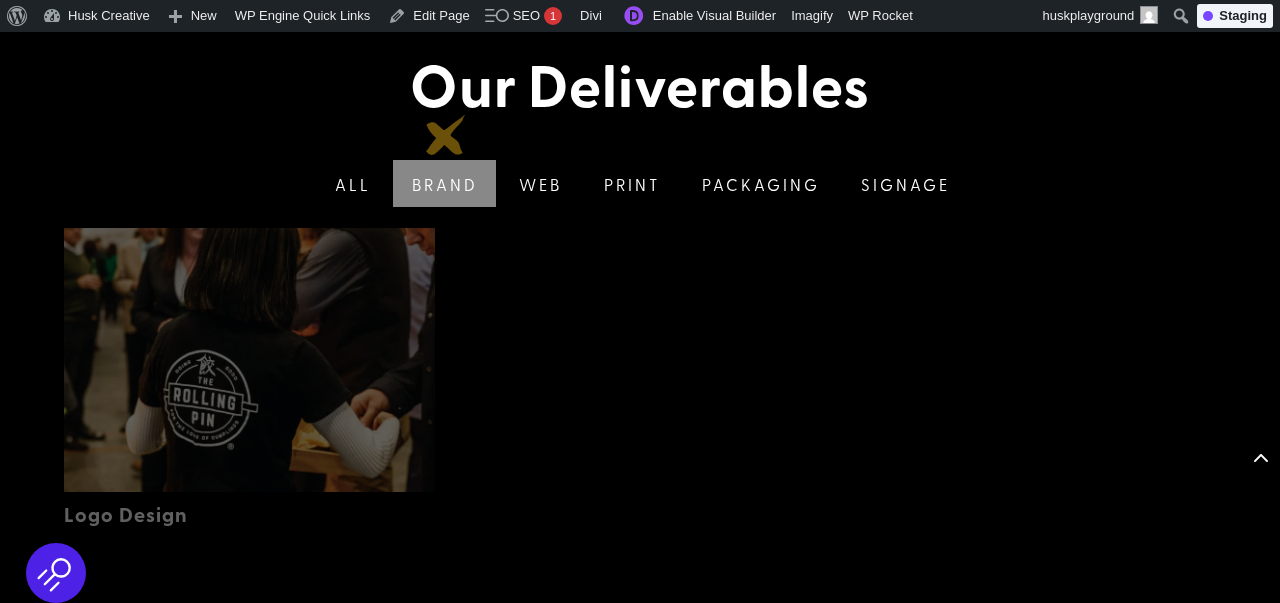 scroll, scrollTop: 3109, scrollLeft: 0, axis: vertical 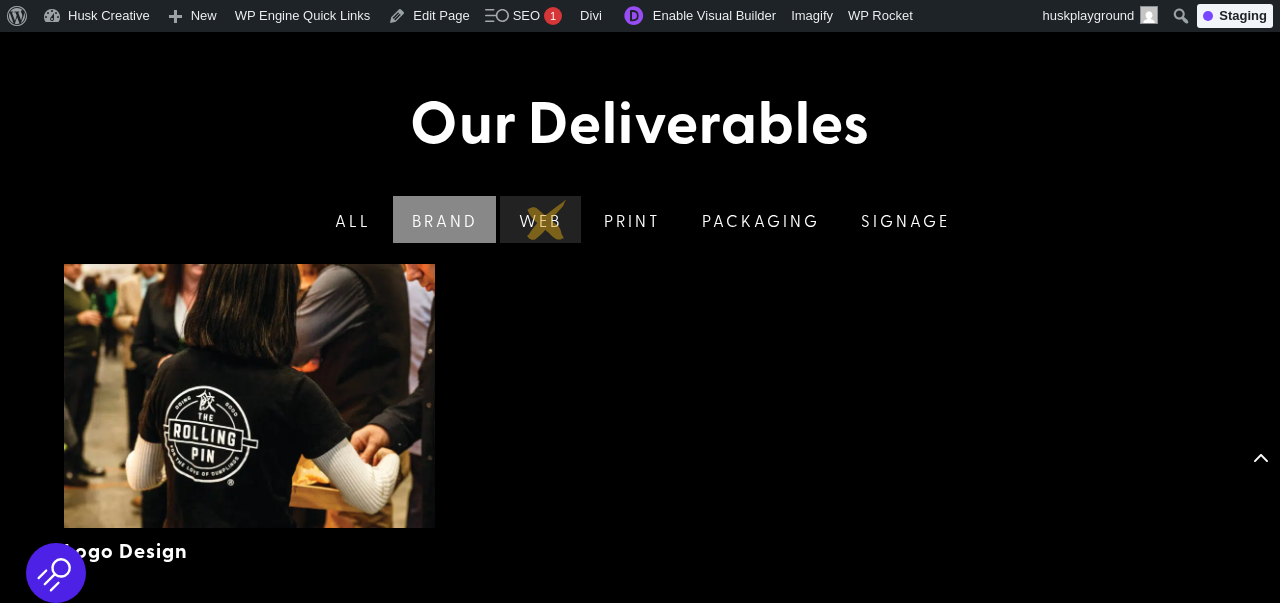 click on "Web" at bounding box center (538, 219) 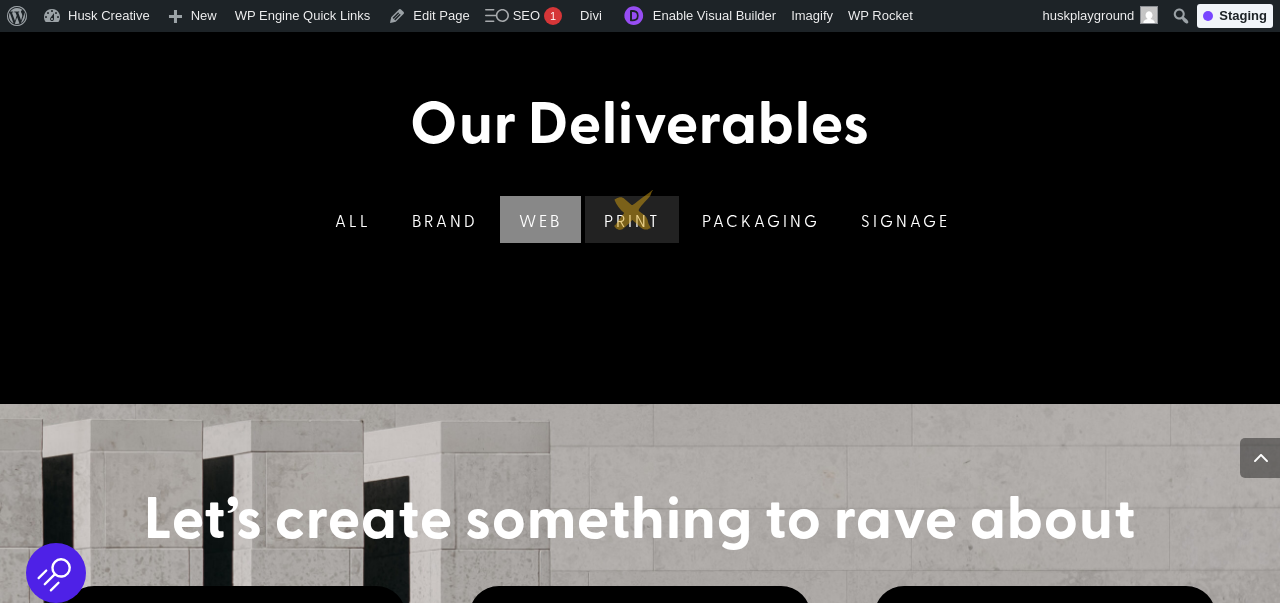 click on "Print" at bounding box center (630, 219) 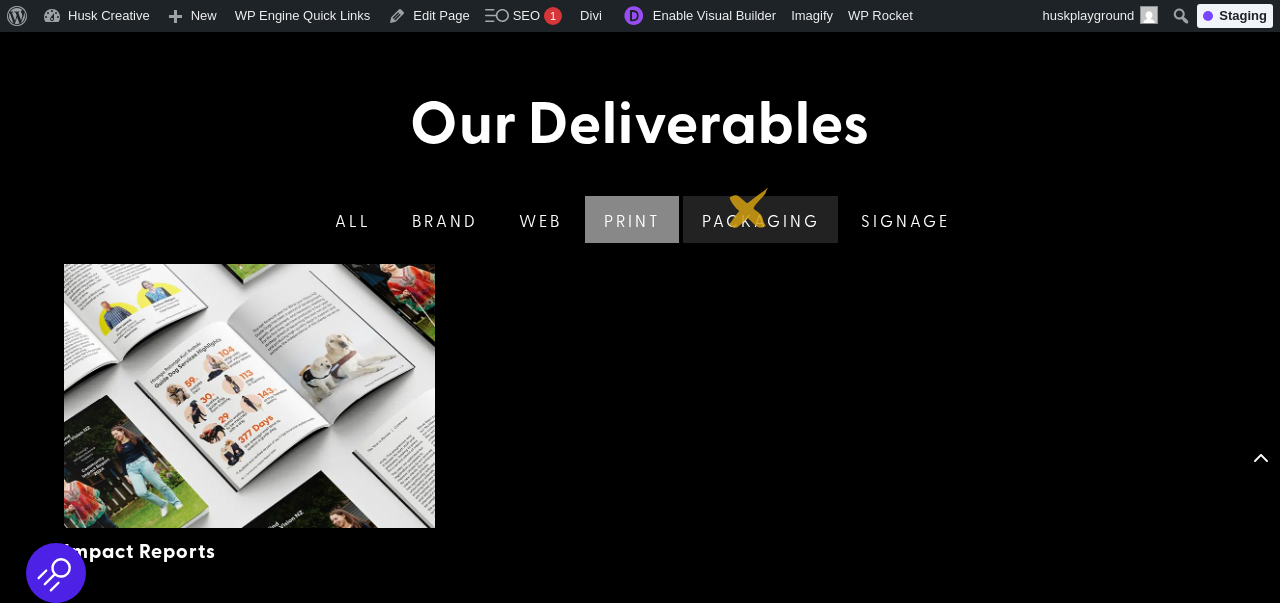 click on "Packaging" at bounding box center (759, 219) 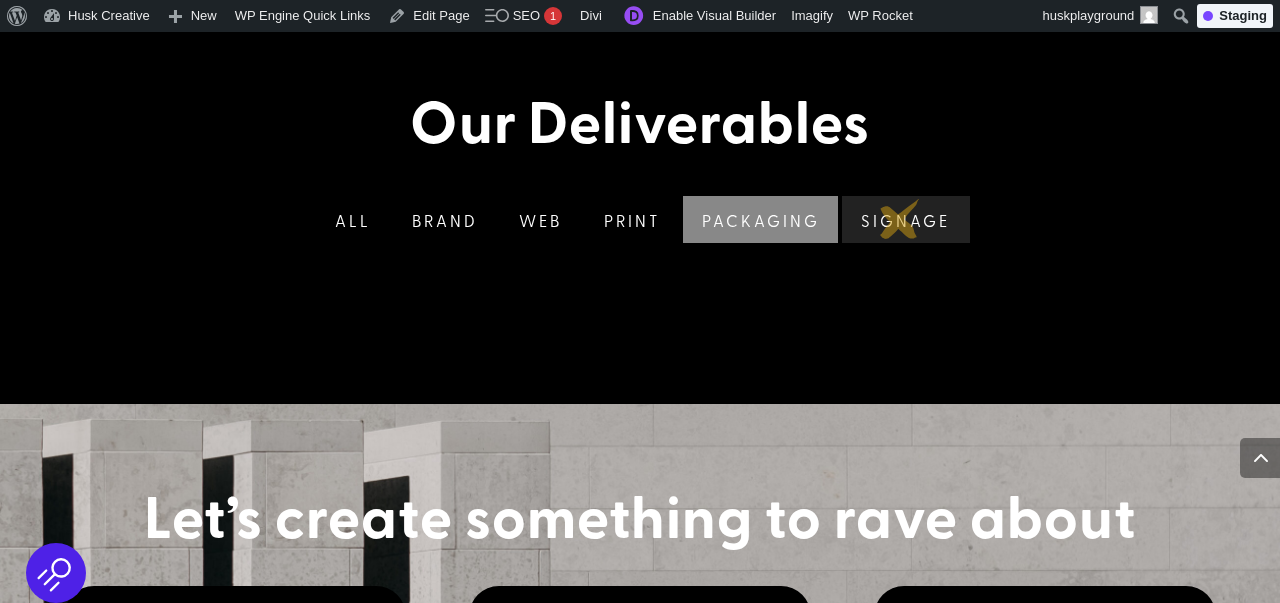 click on "Signage" at bounding box center [903, 219] 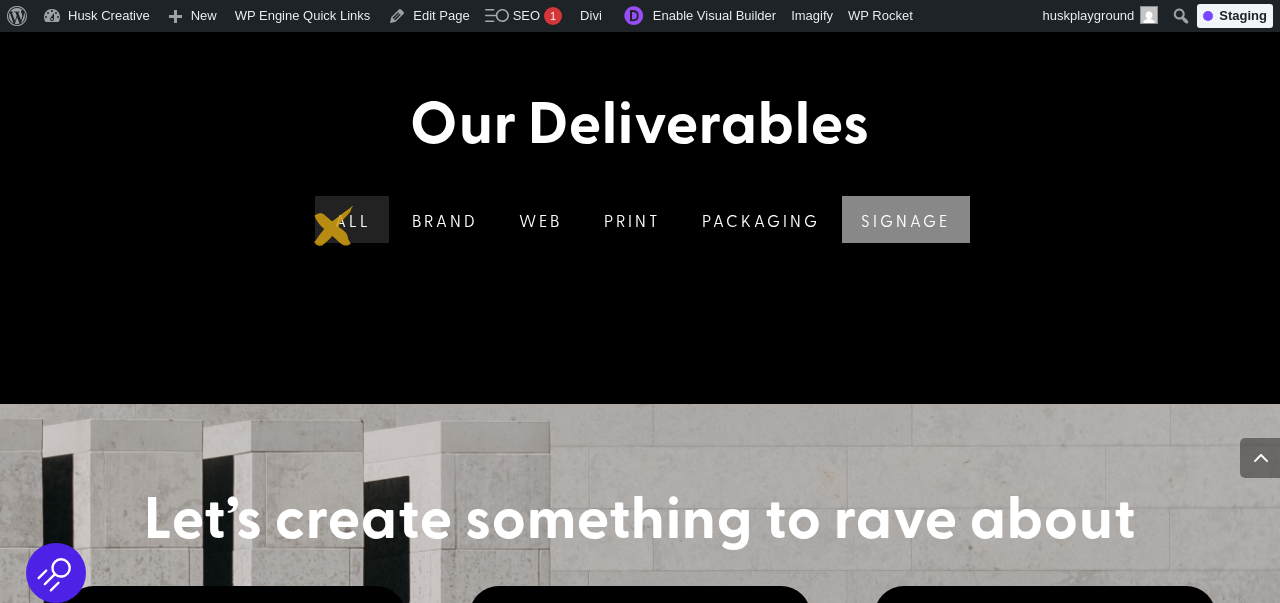 click on "All" at bounding box center (350, 219) 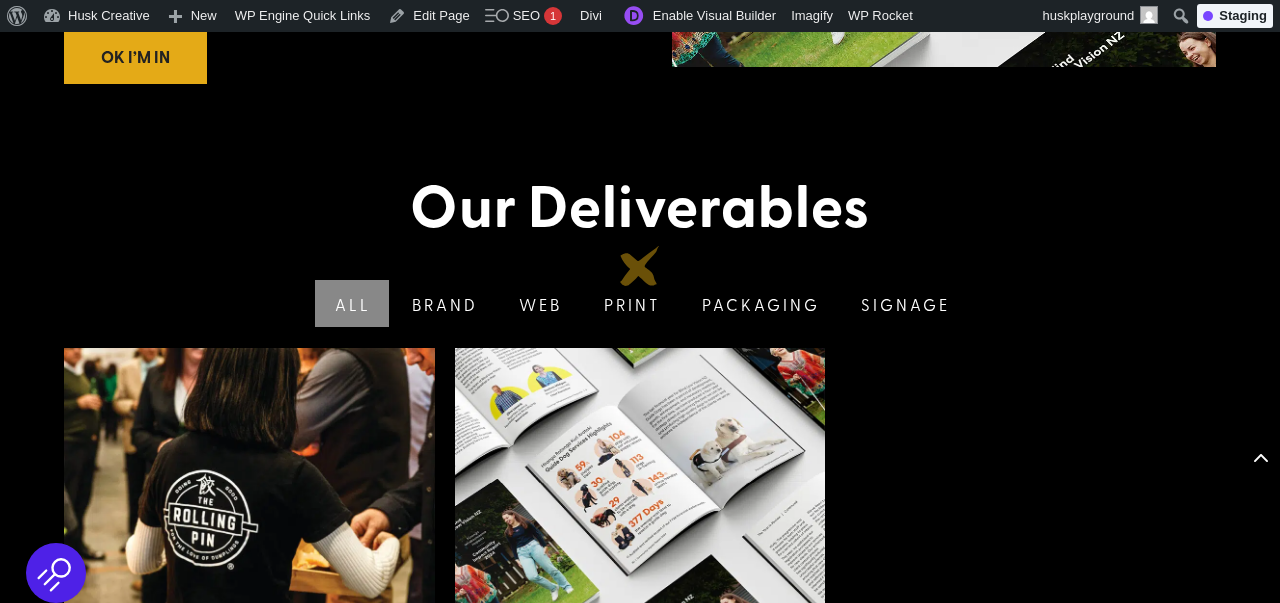 scroll, scrollTop: 3011, scrollLeft: 0, axis: vertical 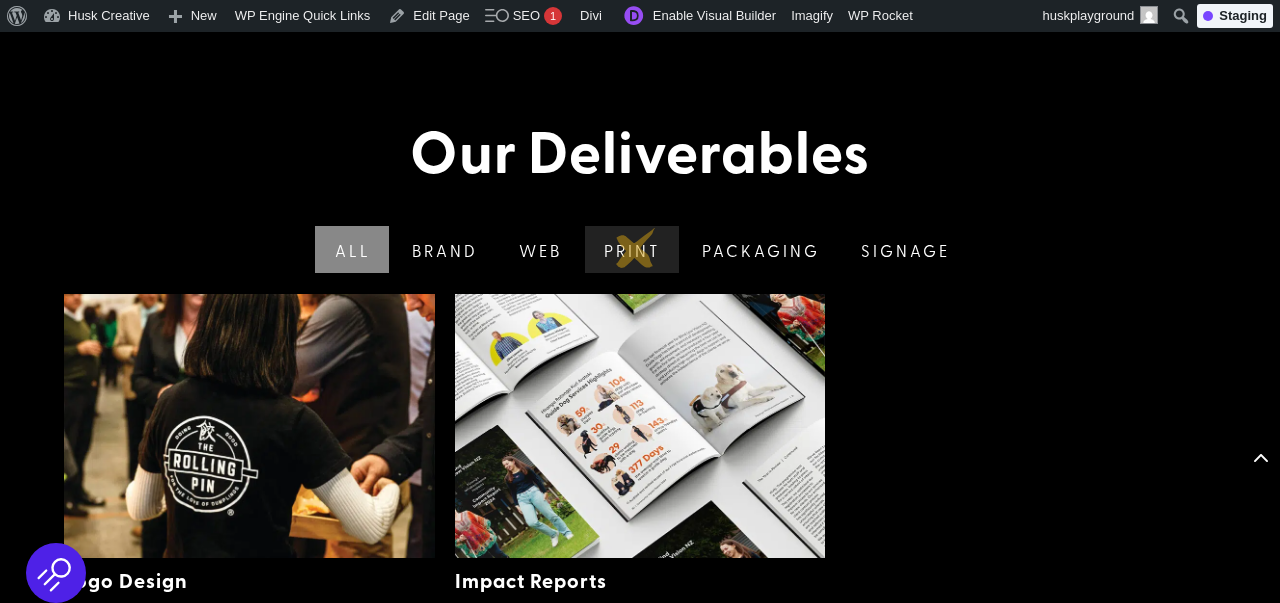 click on "Print" at bounding box center [630, 249] 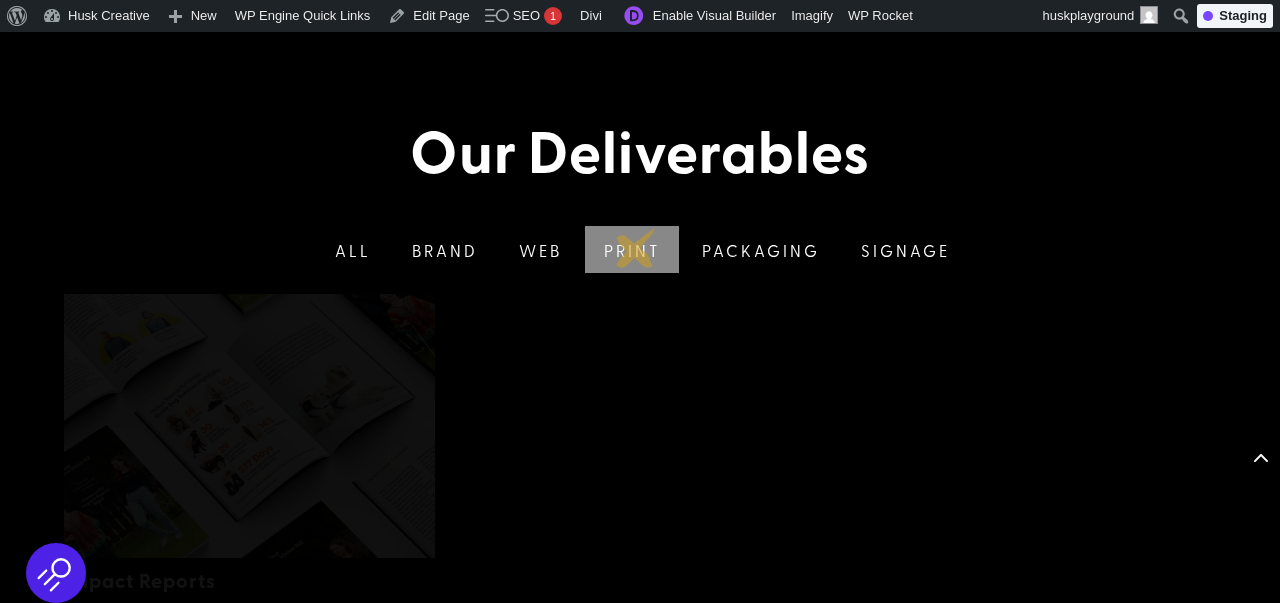scroll, scrollTop: 3109, scrollLeft: 0, axis: vertical 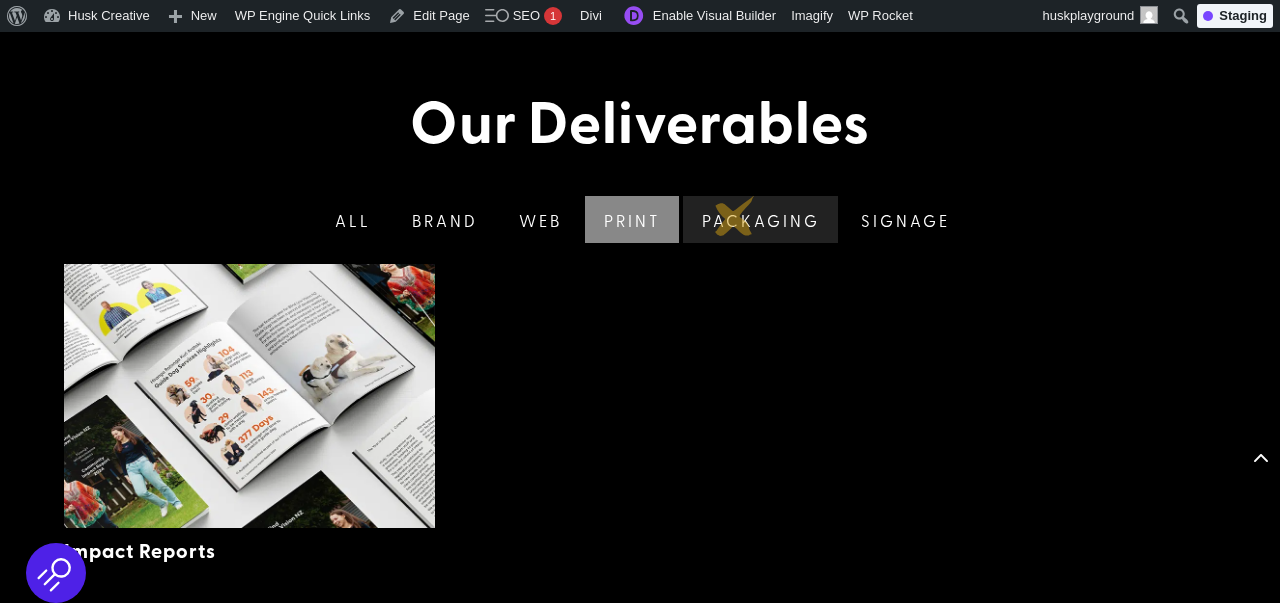 click on "Packaging" at bounding box center (759, 219) 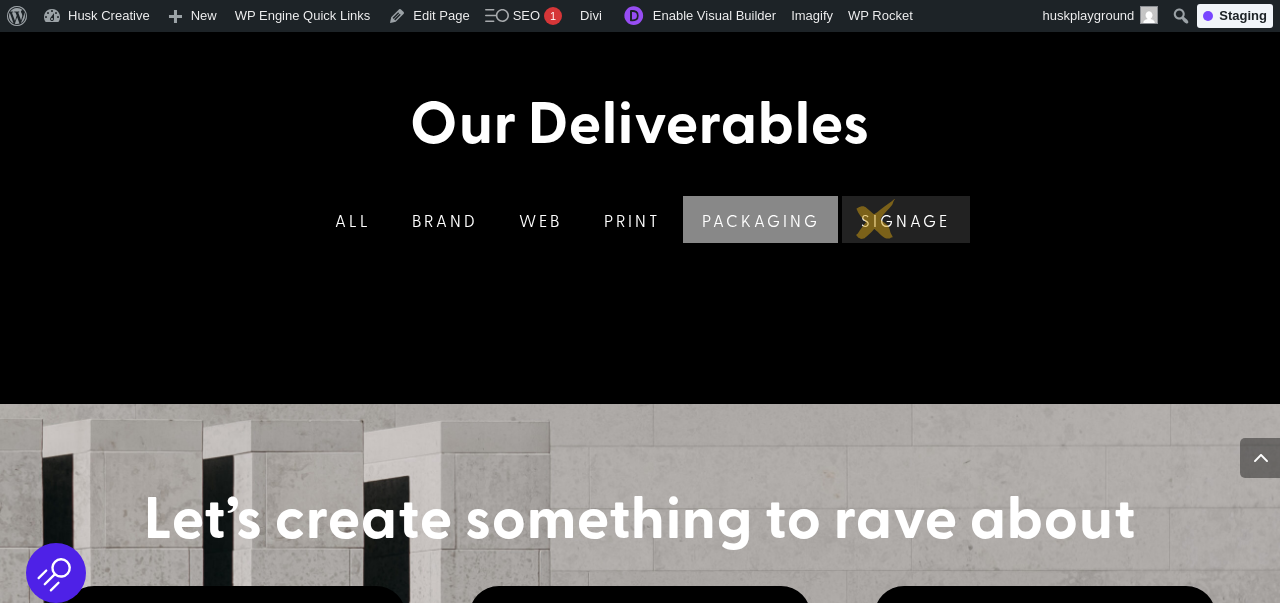 click on "Signage" at bounding box center [903, 219] 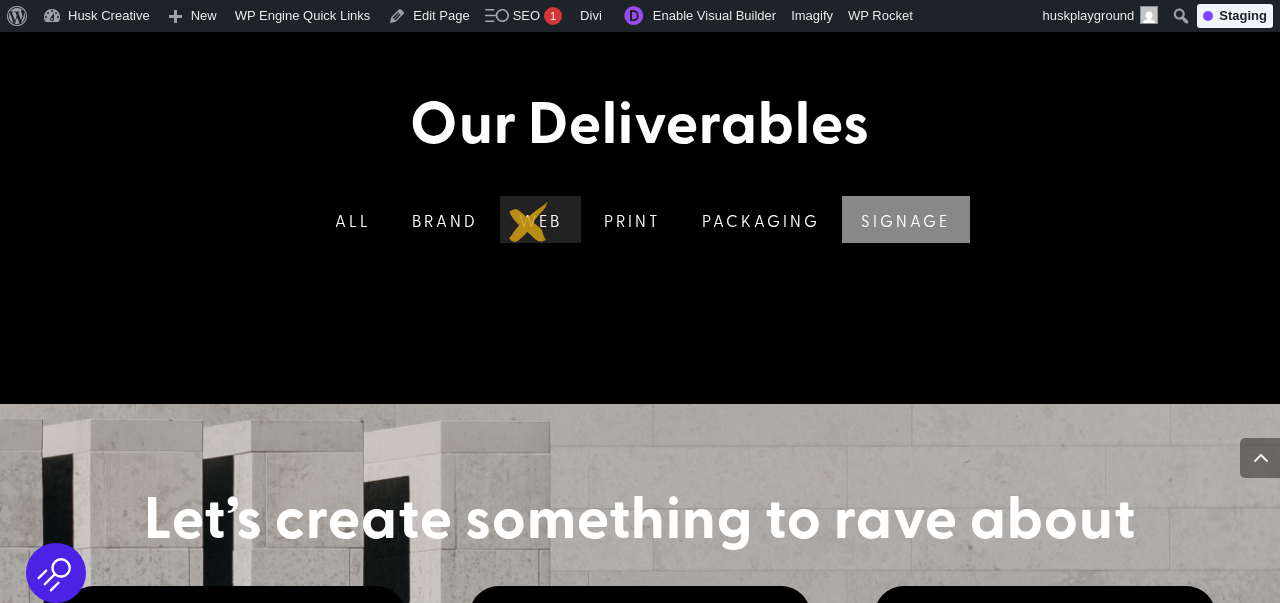click on "Web" at bounding box center [538, 219] 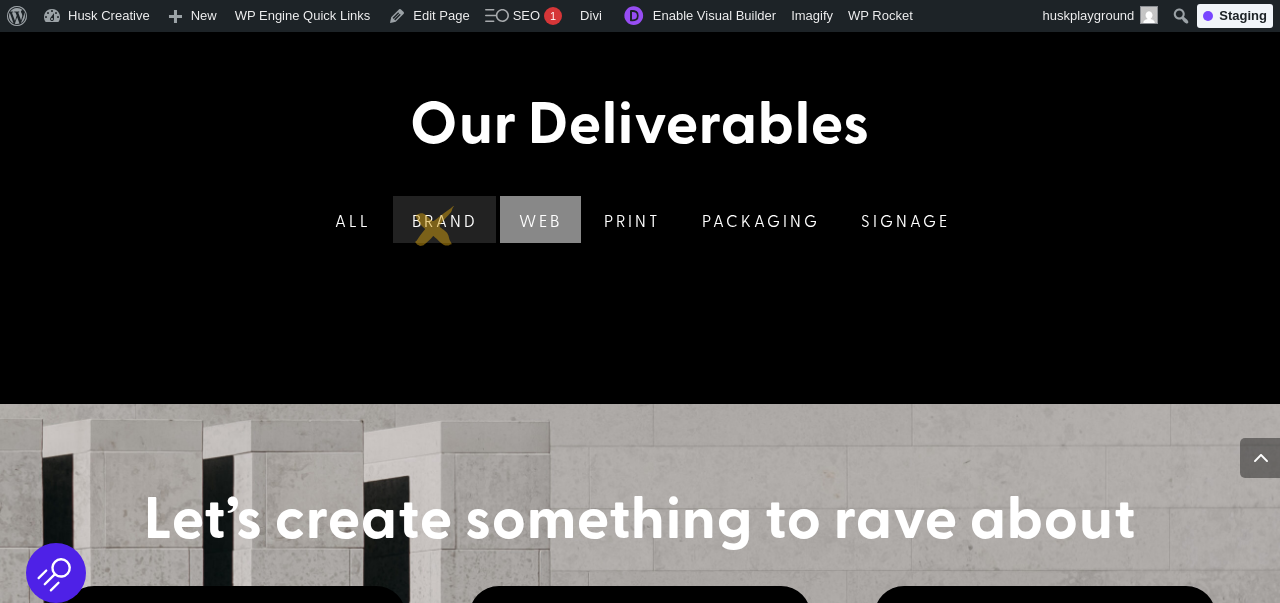 click on "Brand" at bounding box center (443, 219) 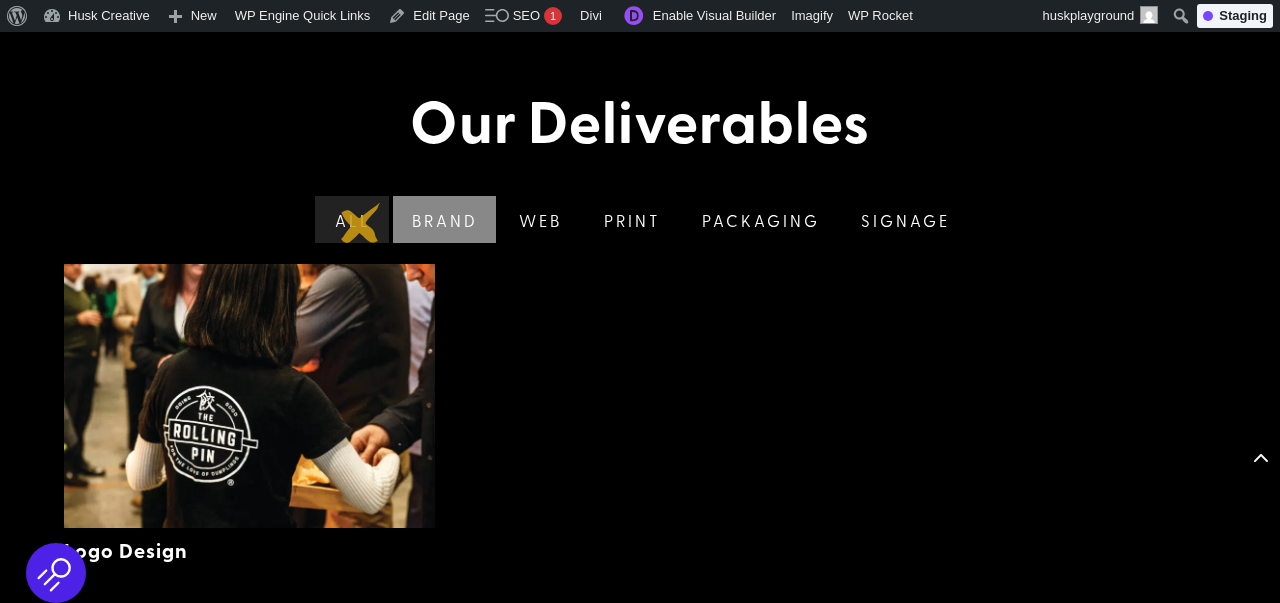 click on "All" at bounding box center [350, 219] 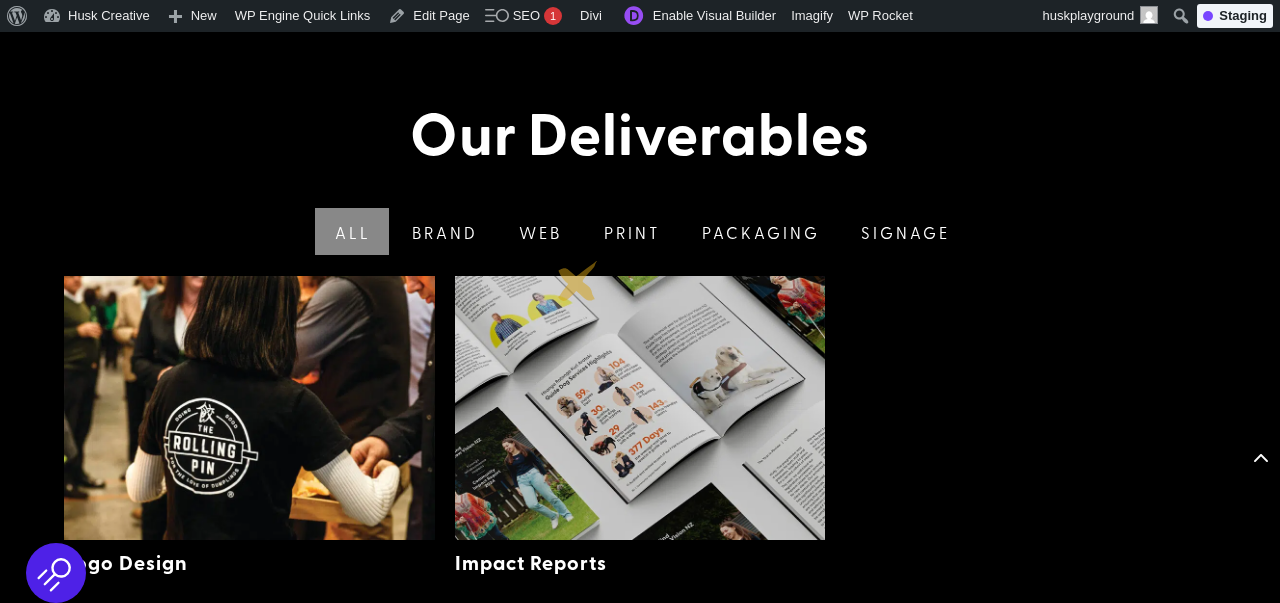 scroll, scrollTop: 3071, scrollLeft: 0, axis: vertical 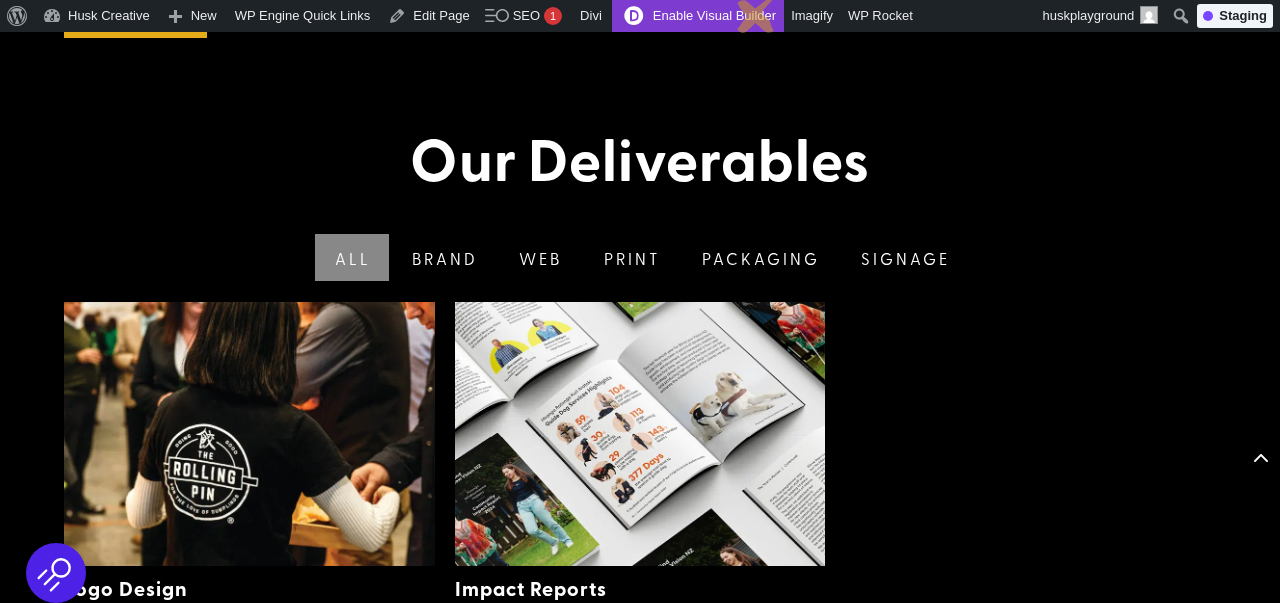 click on "Enable Visual Builder" at bounding box center [698, 16] 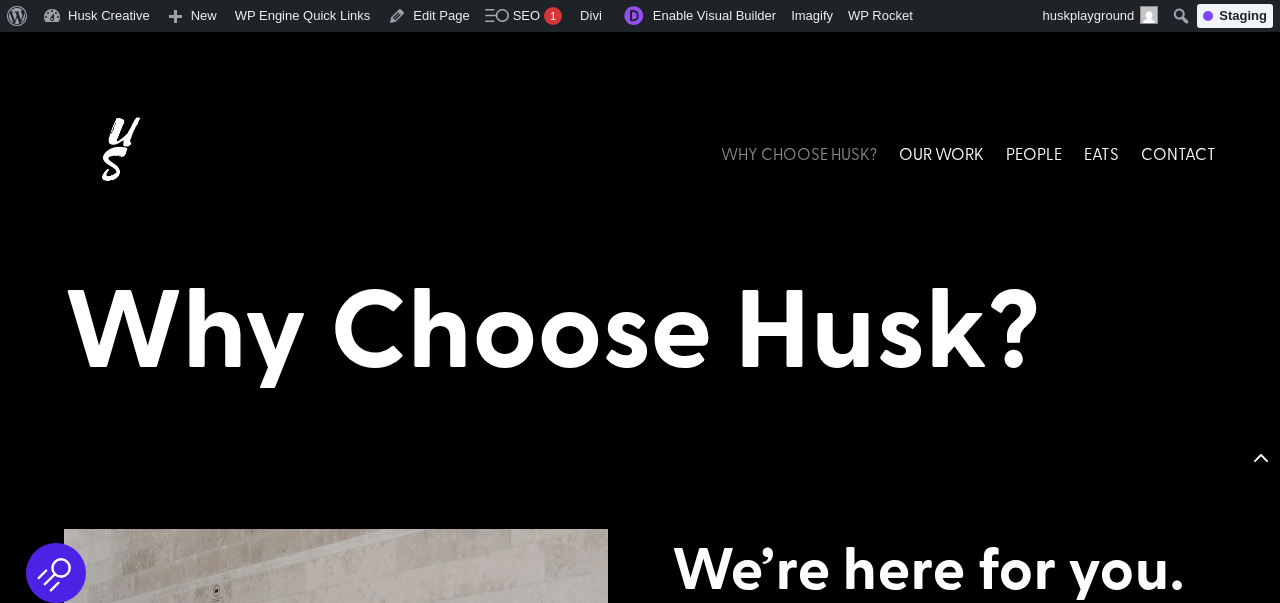 scroll, scrollTop: 1965, scrollLeft: 0, axis: vertical 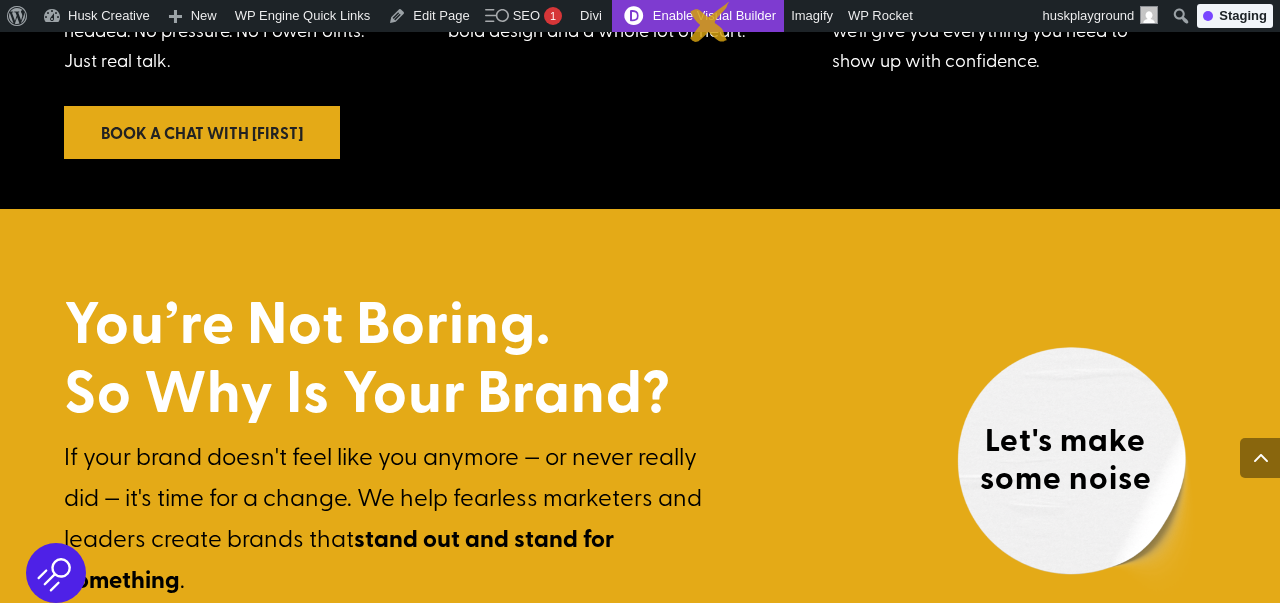 click on "Enable Visual Builder" at bounding box center (698, 16) 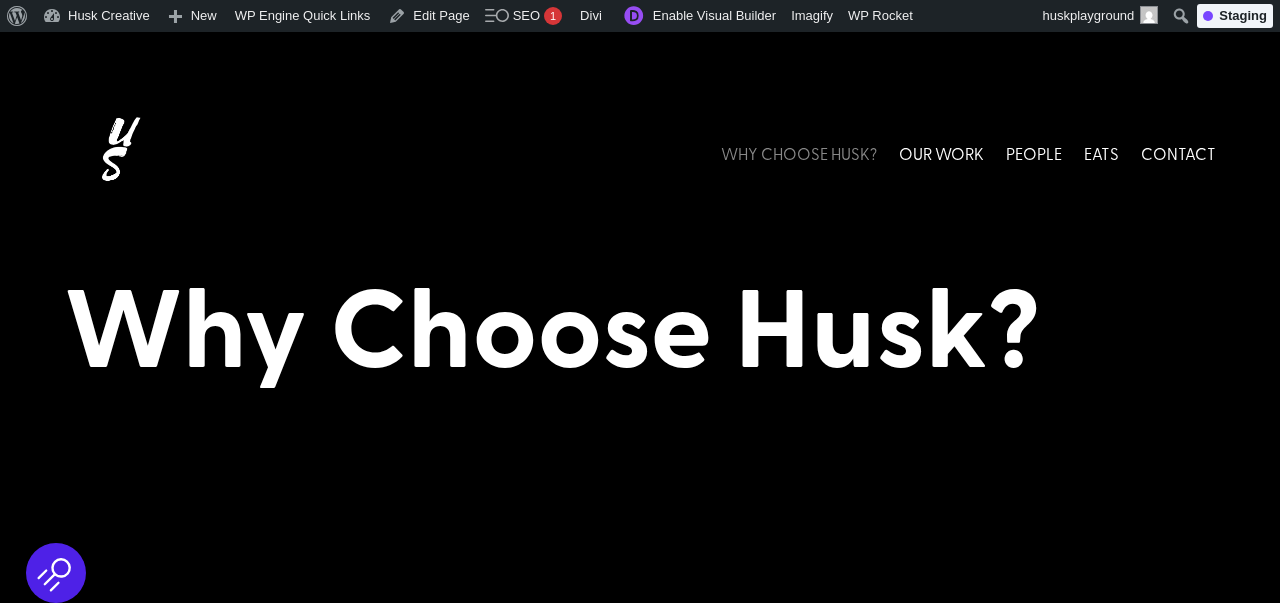 scroll, scrollTop: 0, scrollLeft: 0, axis: both 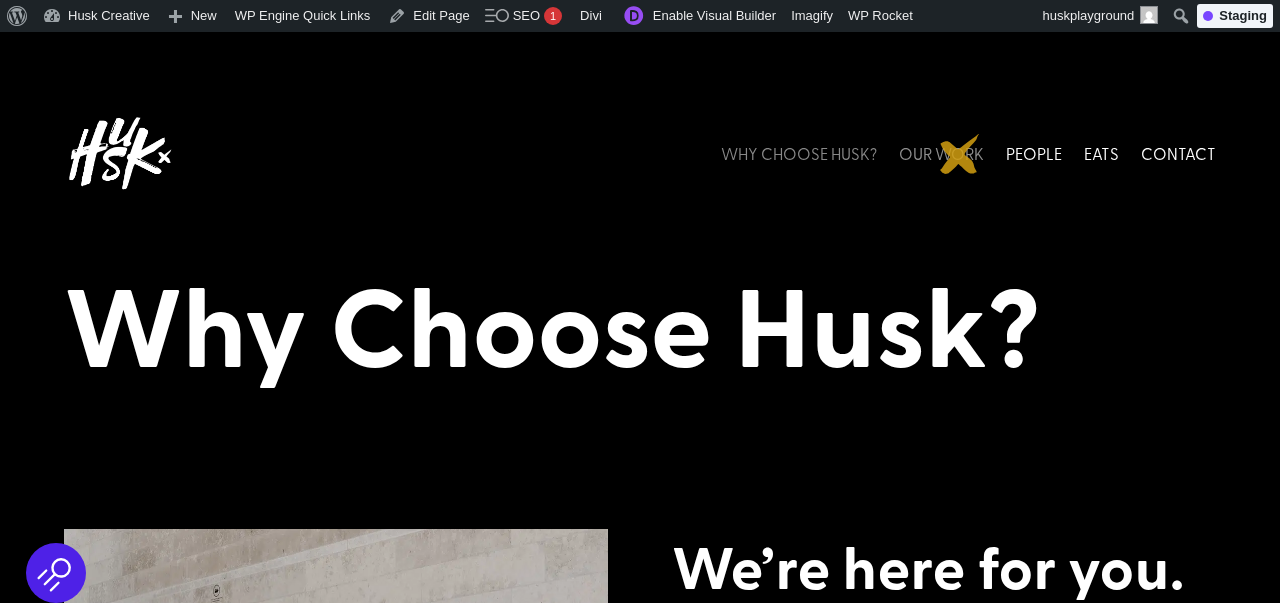 click on "OUR WORK" at bounding box center (941, 153) 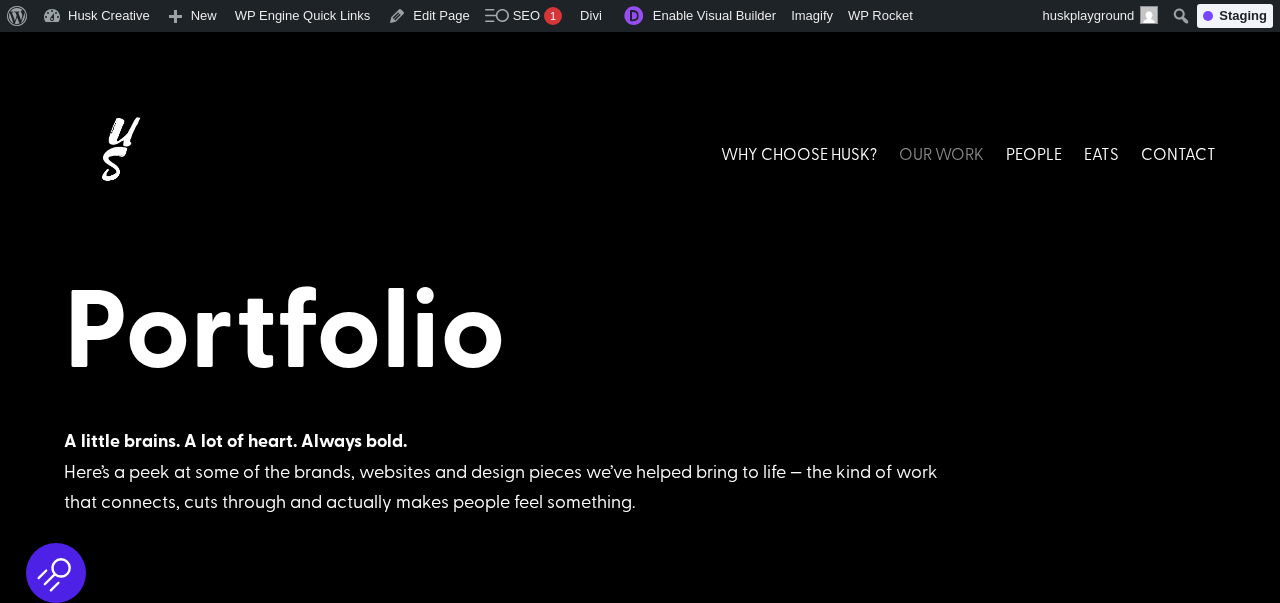 scroll, scrollTop: 957, scrollLeft: 0, axis: vertical 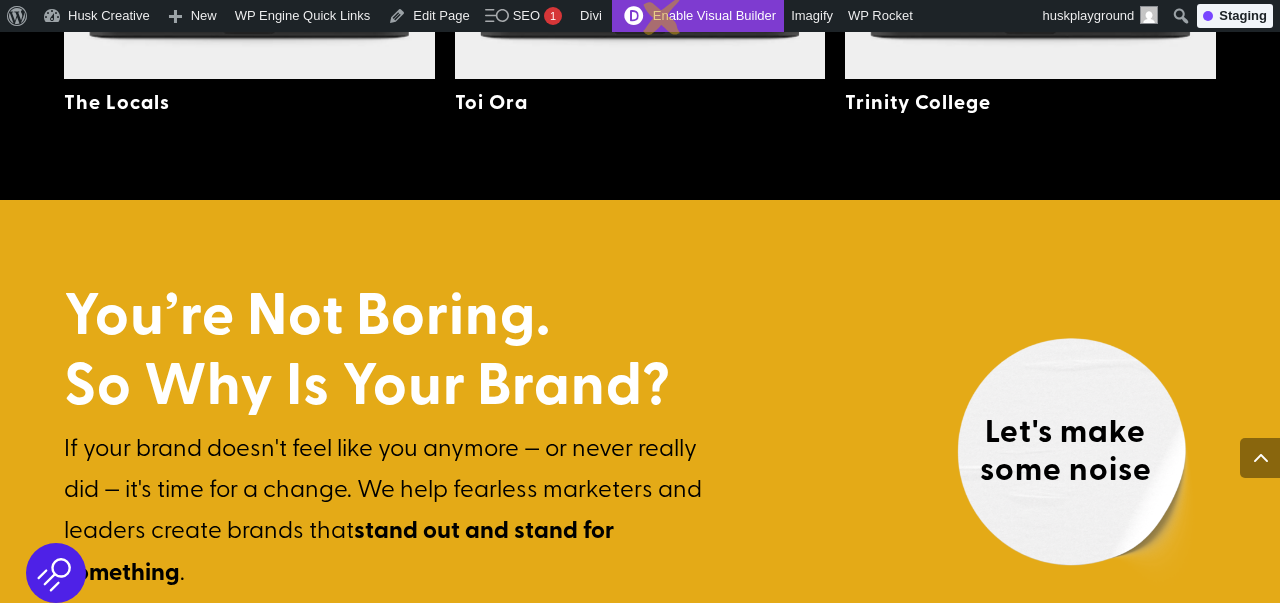 click on "Enable Visual Builder" at bounding box center (698, 16) 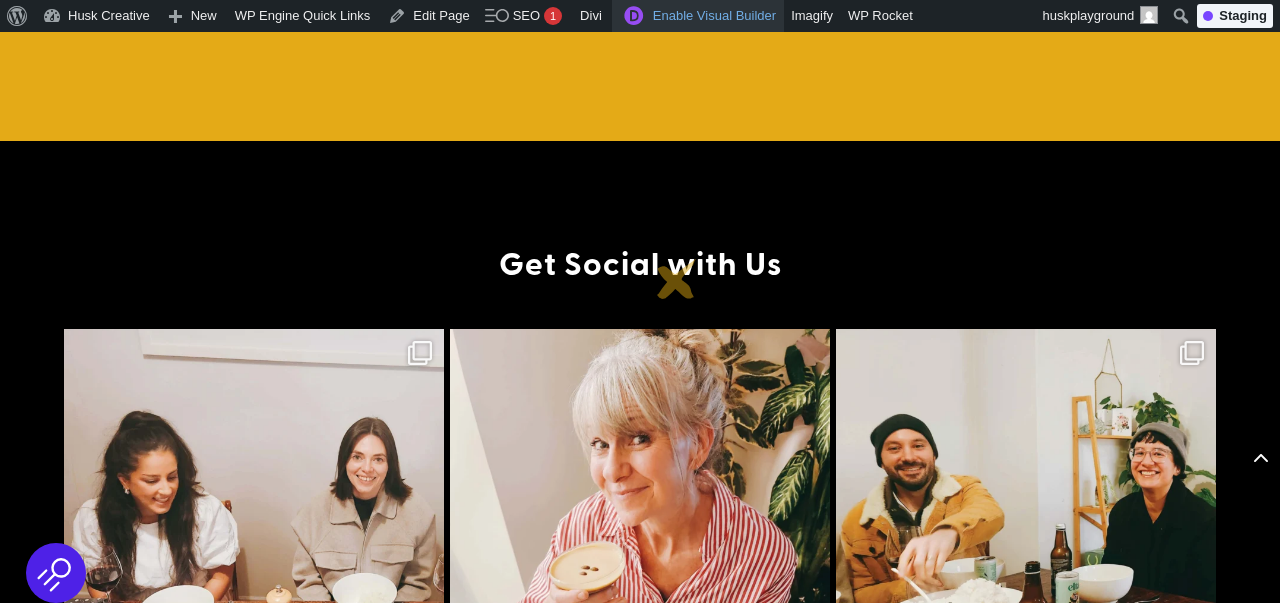scroll, scrollTop: 5716, scrollLeft: 0, axis: vertical 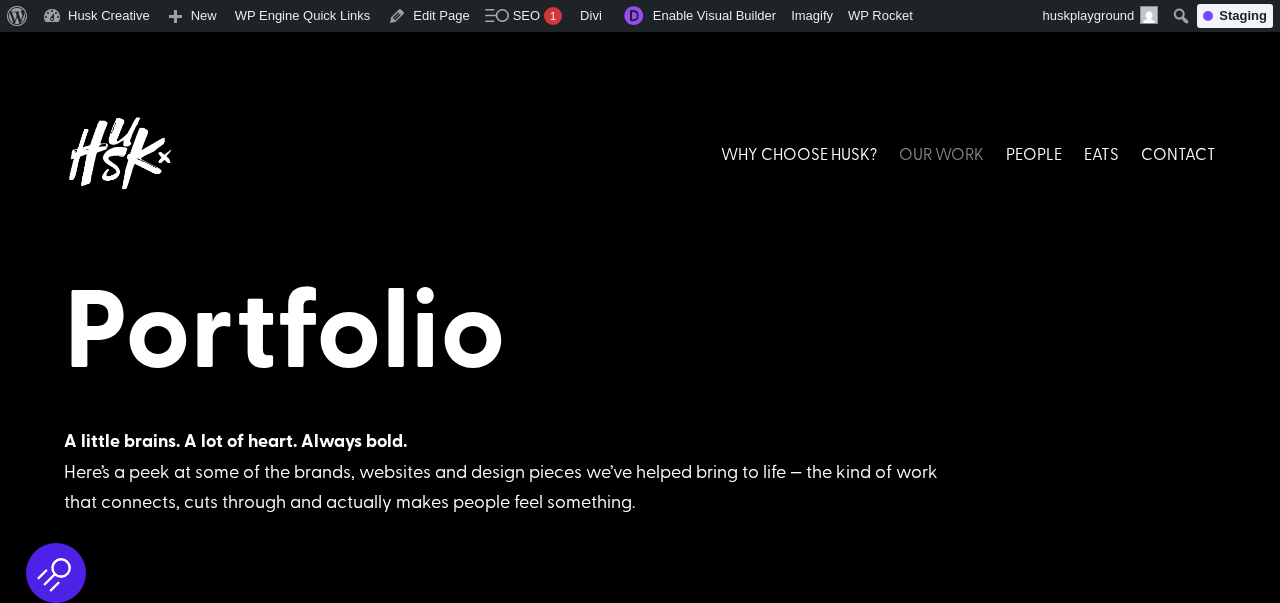 click on "EATS" at bounding box center [1101, 153] 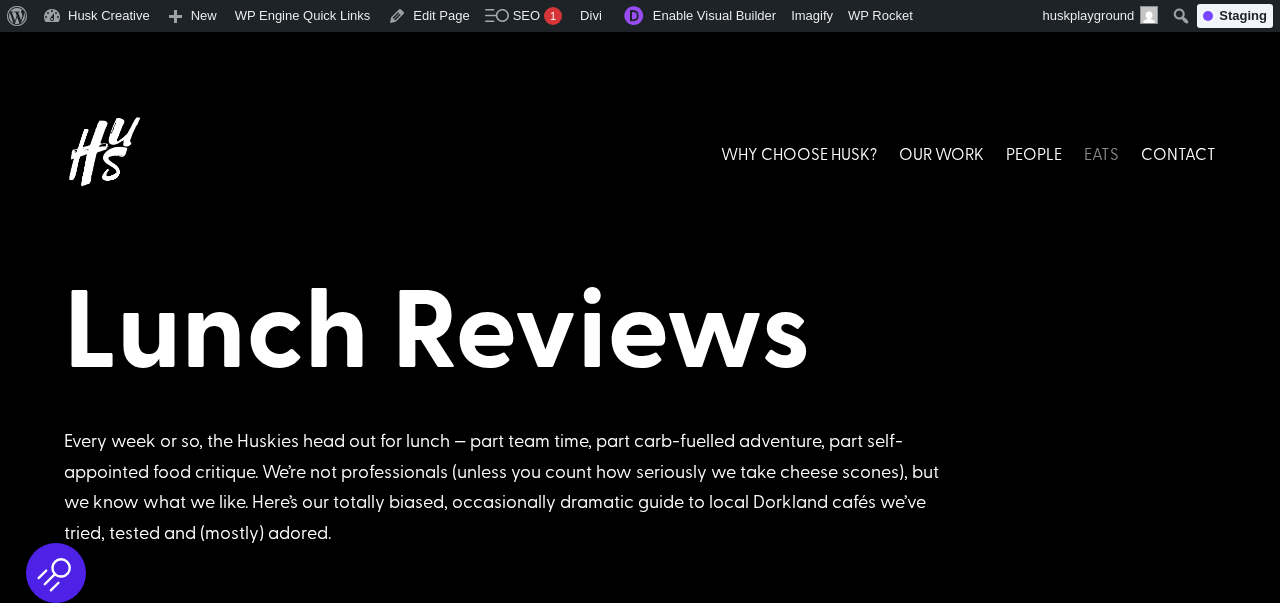 scroll, scrollTop: 0, scrollLeft: 0, axis: both 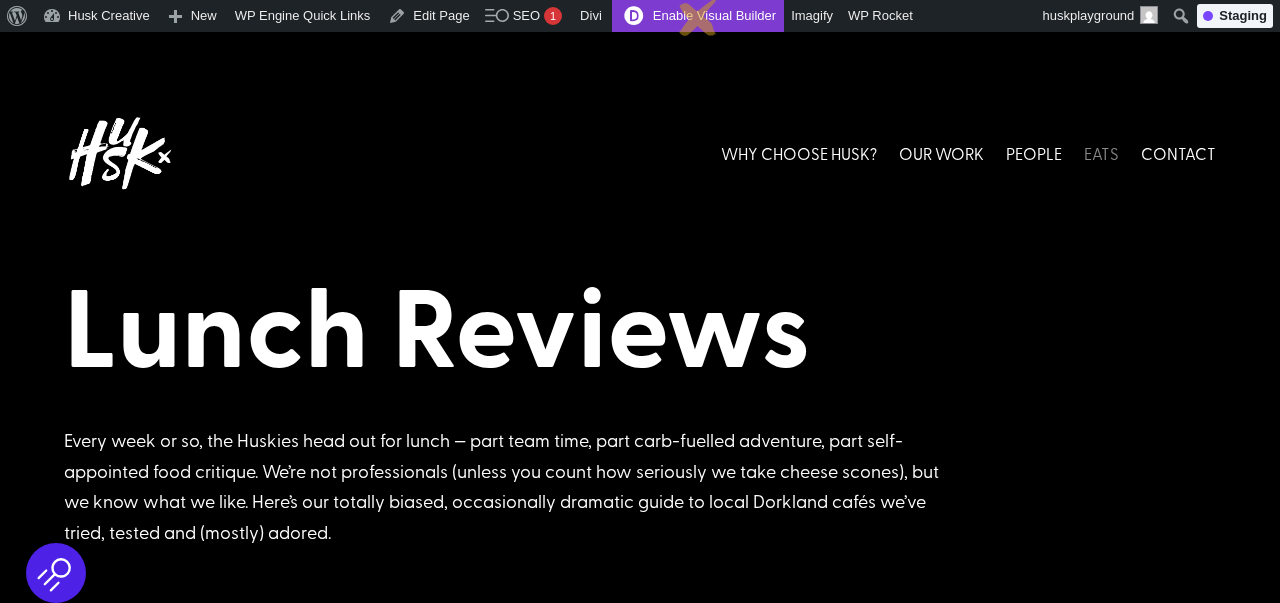 click on "Enable Visual Builder" at bounding box center [698, 16] 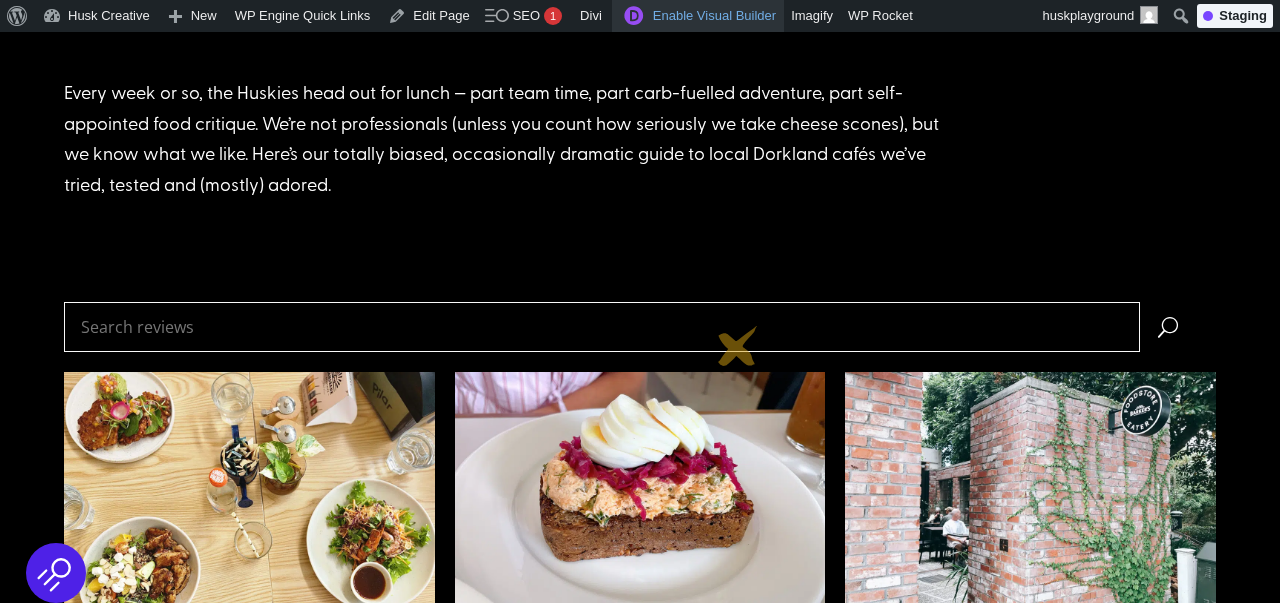scroll, scrollTop: 385, scrollLeft: 0, axis: vertical 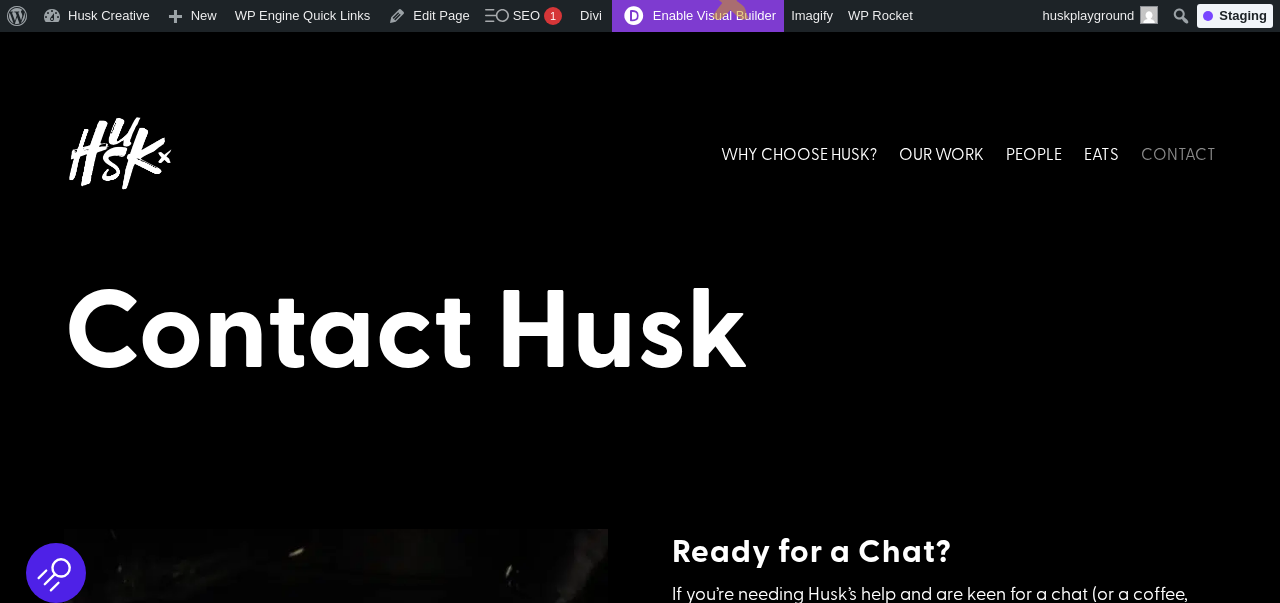 click on "Enable Visual Builder" at bounding box center [698, 16] 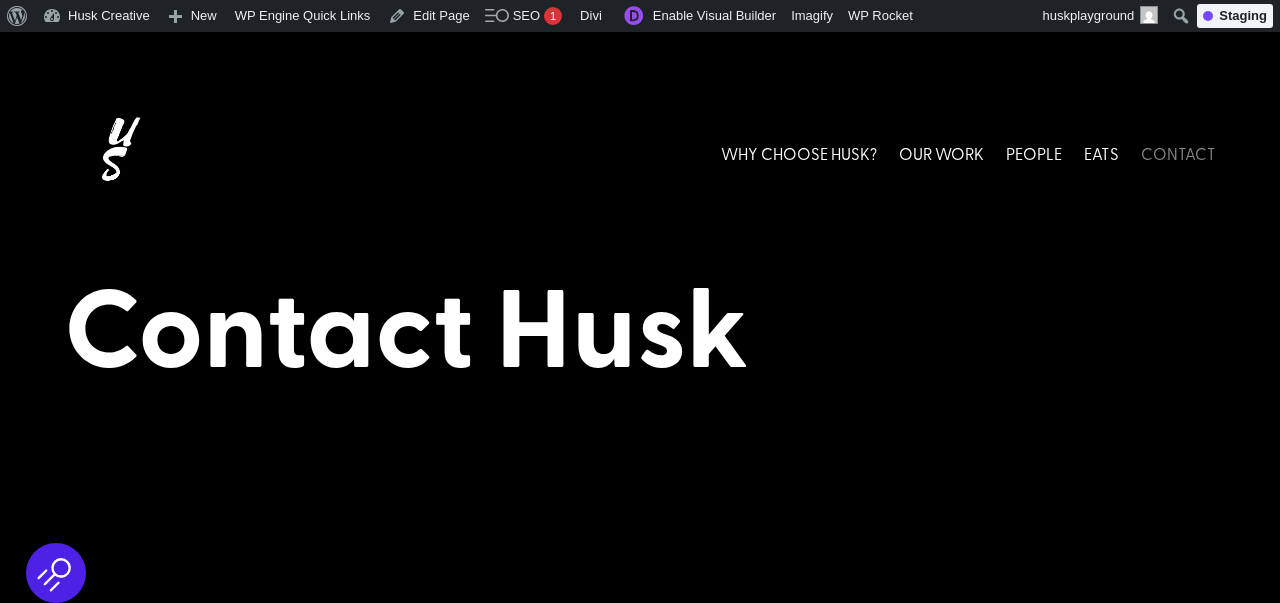 scroll, scrollTop: 0, scrollLeft: 0, axis: both 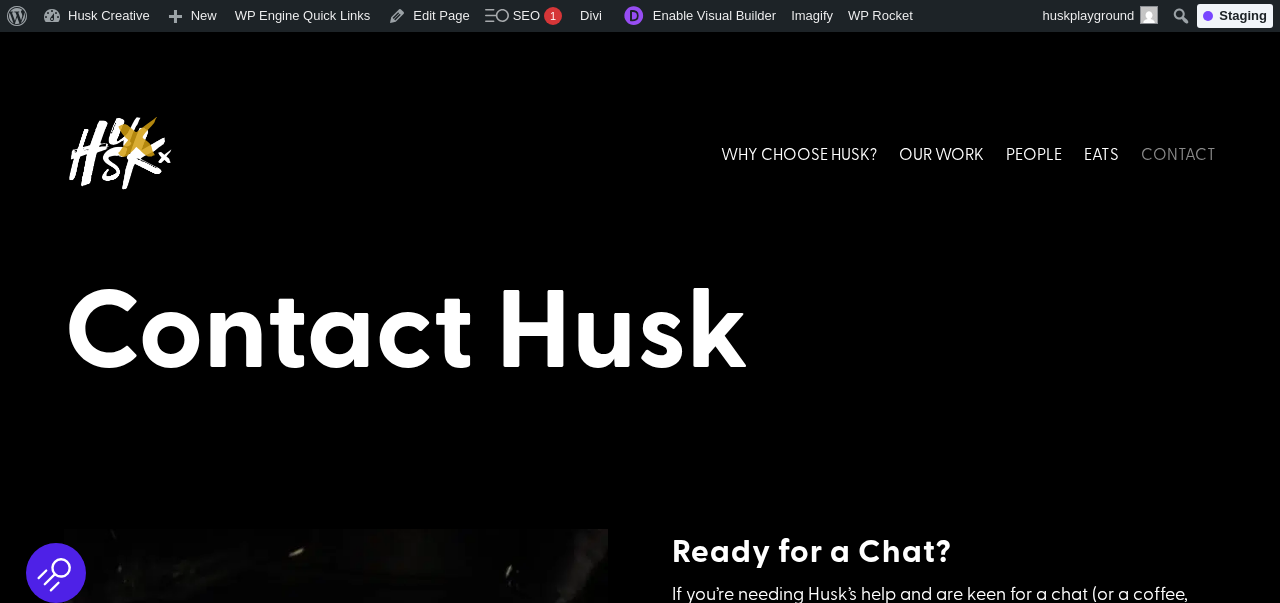 click at bounding box center (119, 153) 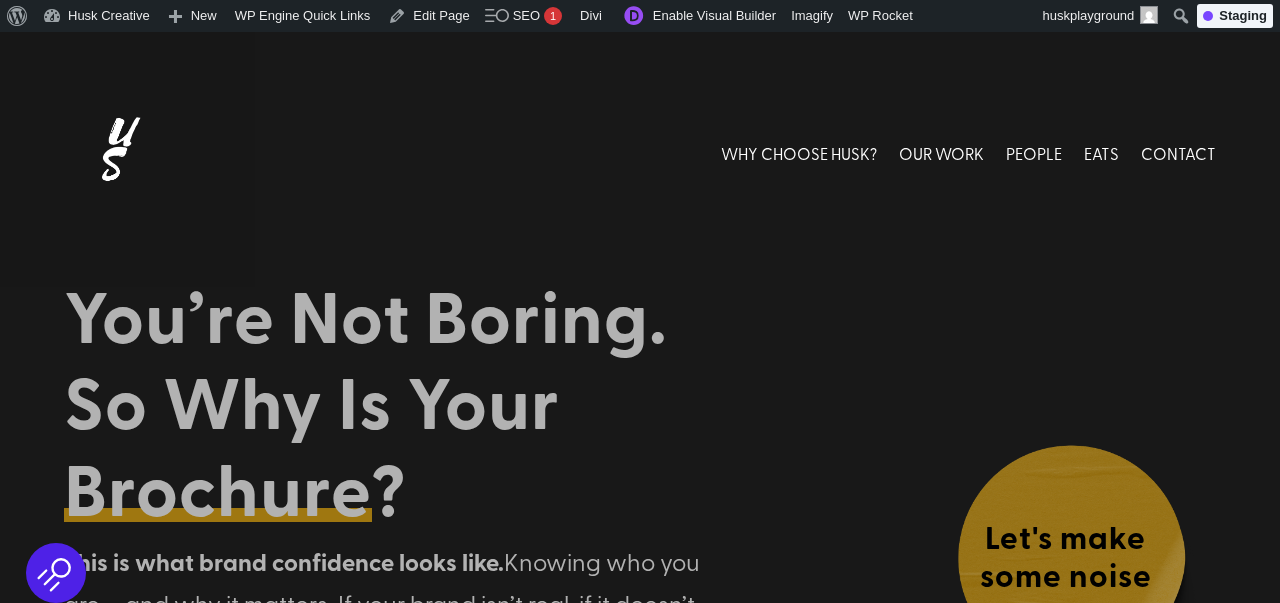 scroll, scrollTop: 0, scrollLeft: 0, axis: both 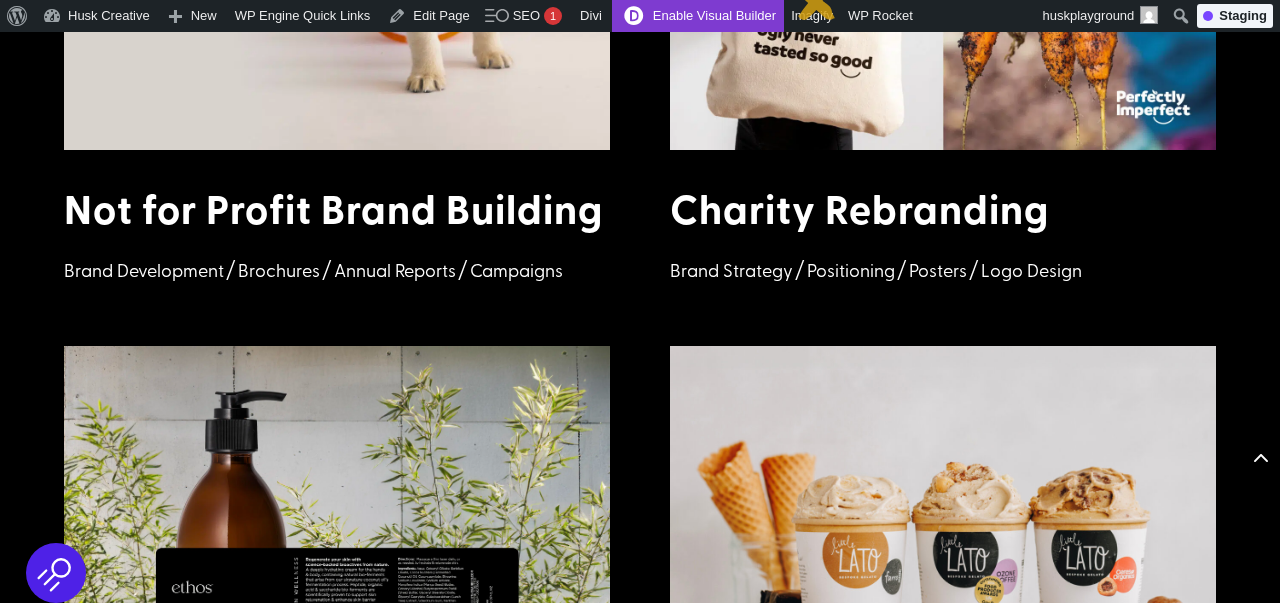 click on "Enable Visual Builder" at bounding box center [698, 16] 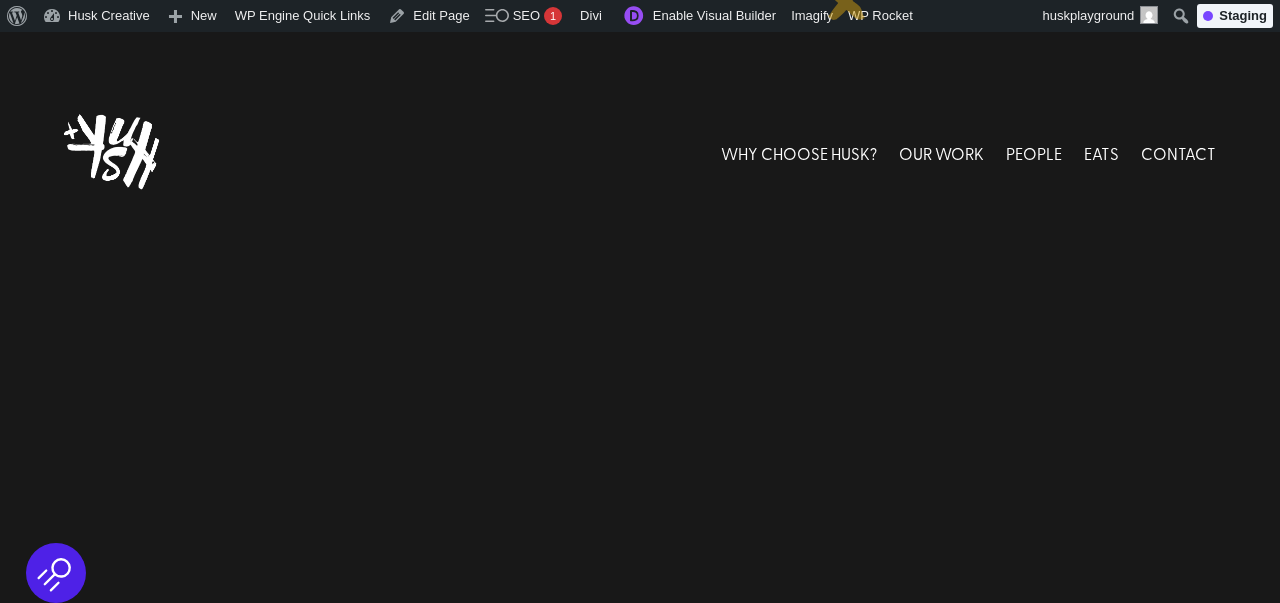 scroll, scrollTop: 0, scrollLeft: 0, axis: both 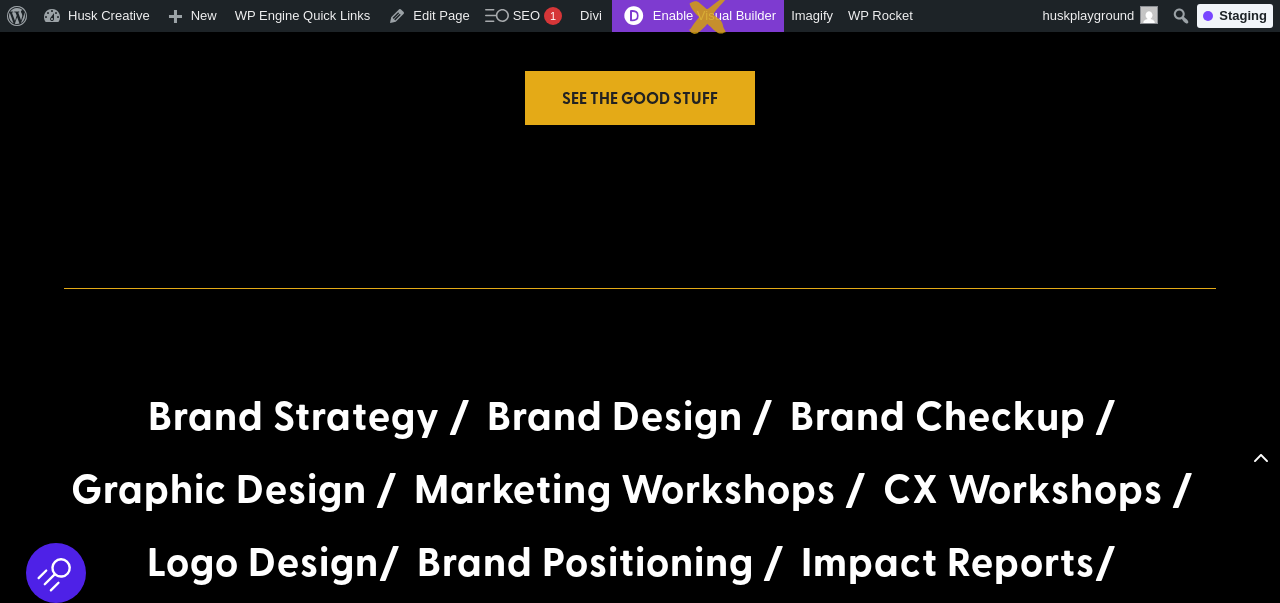 click on "Enable Visual Builder" at bounding box center [698, 16] 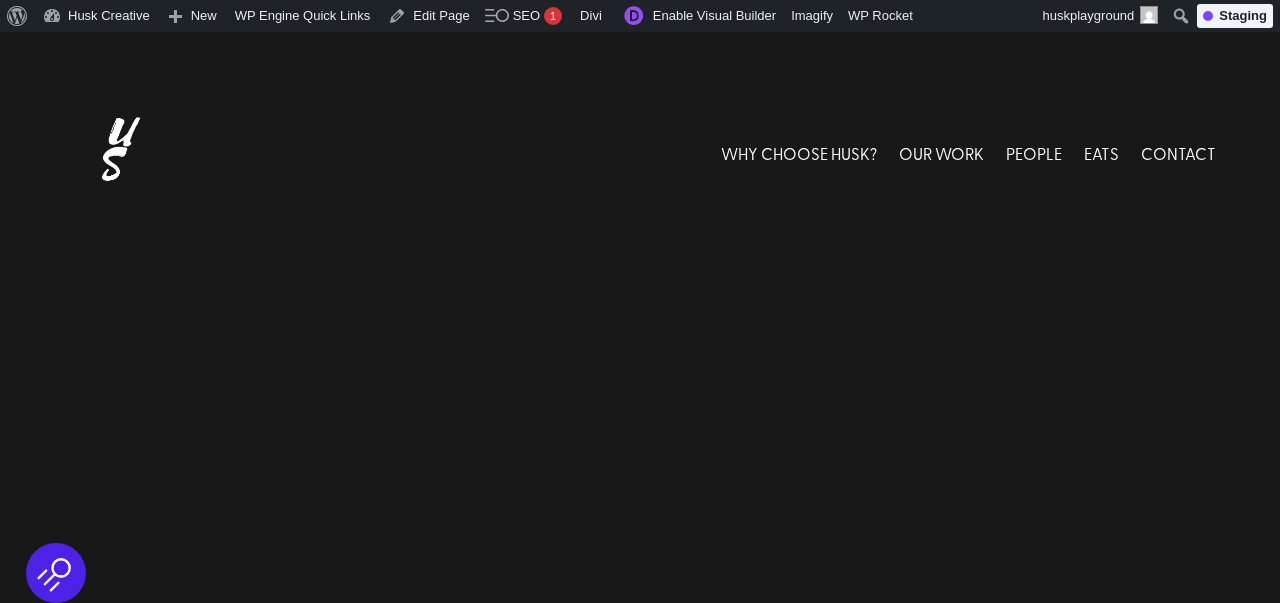 scroll, scrollTop: 0, scrollLeft: 0, axis: both 